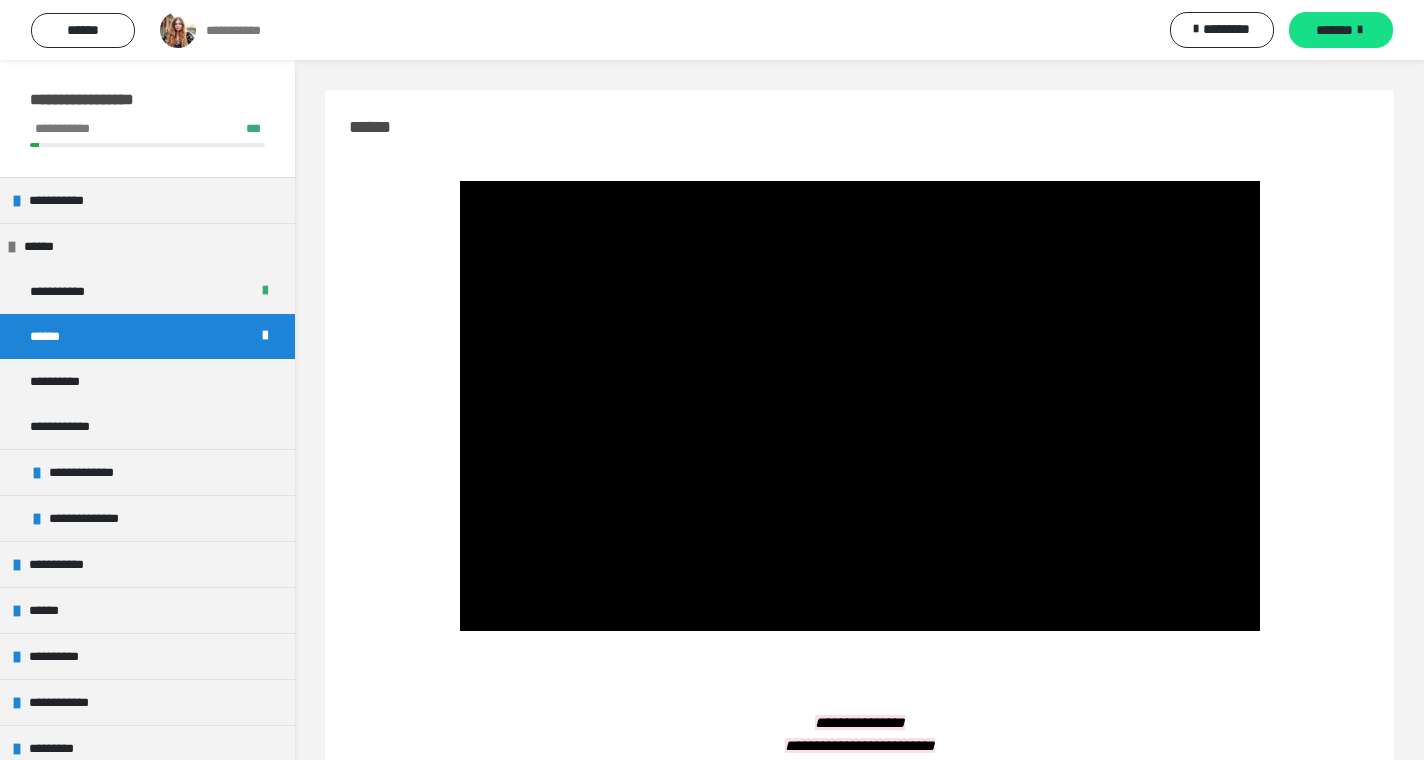 scroll, scrollTop: 0, scrollLeft: 0, axis: both 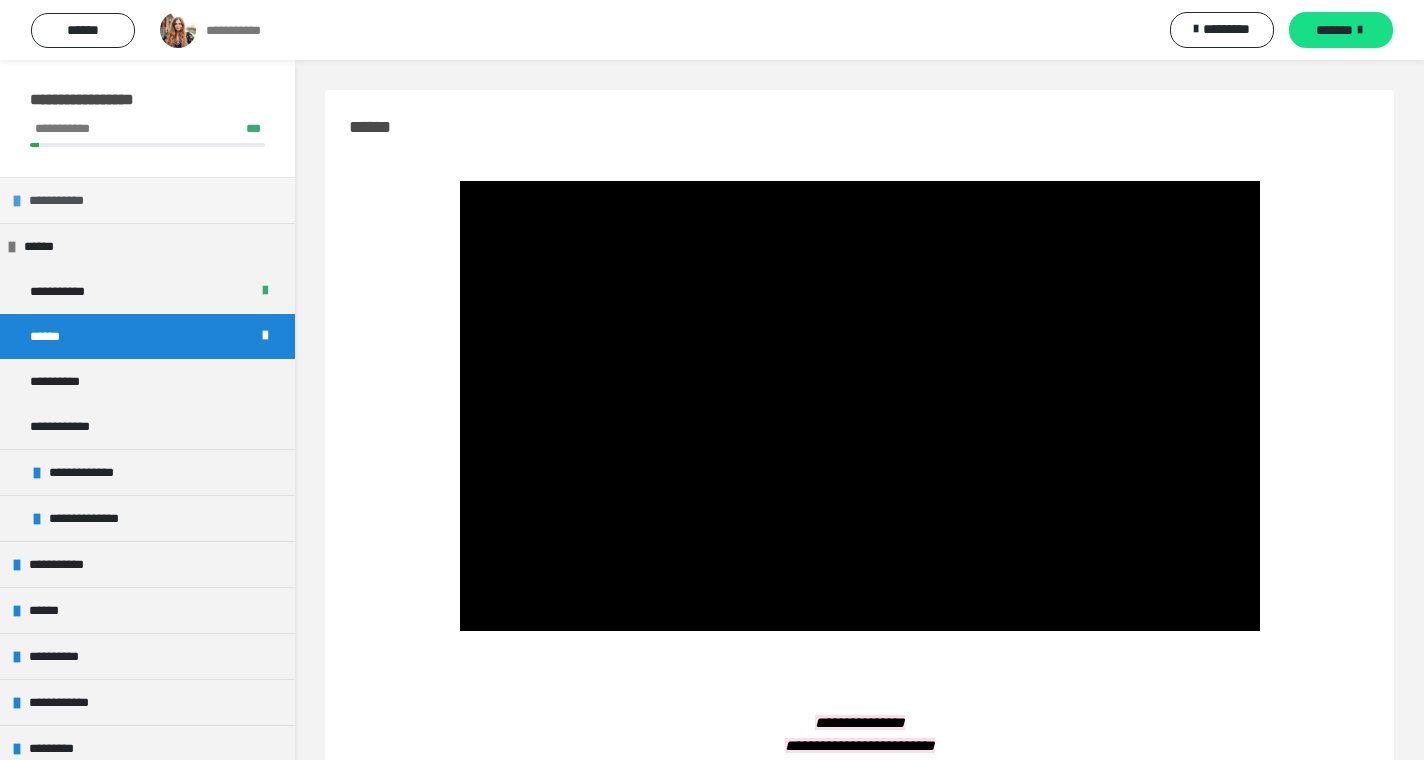 click on "**********" at bounding box center [62, 200] 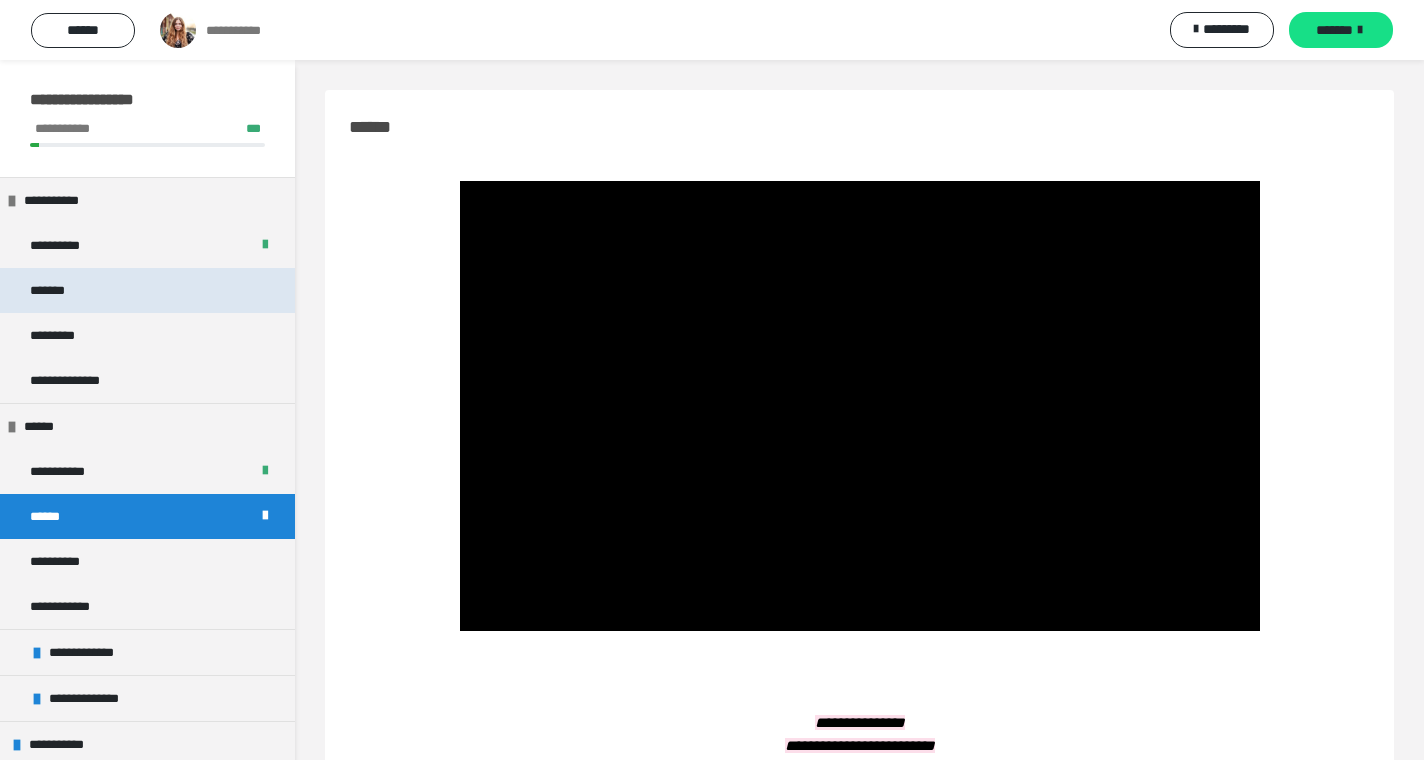 click on "*******" at bounding box center (61, 290) 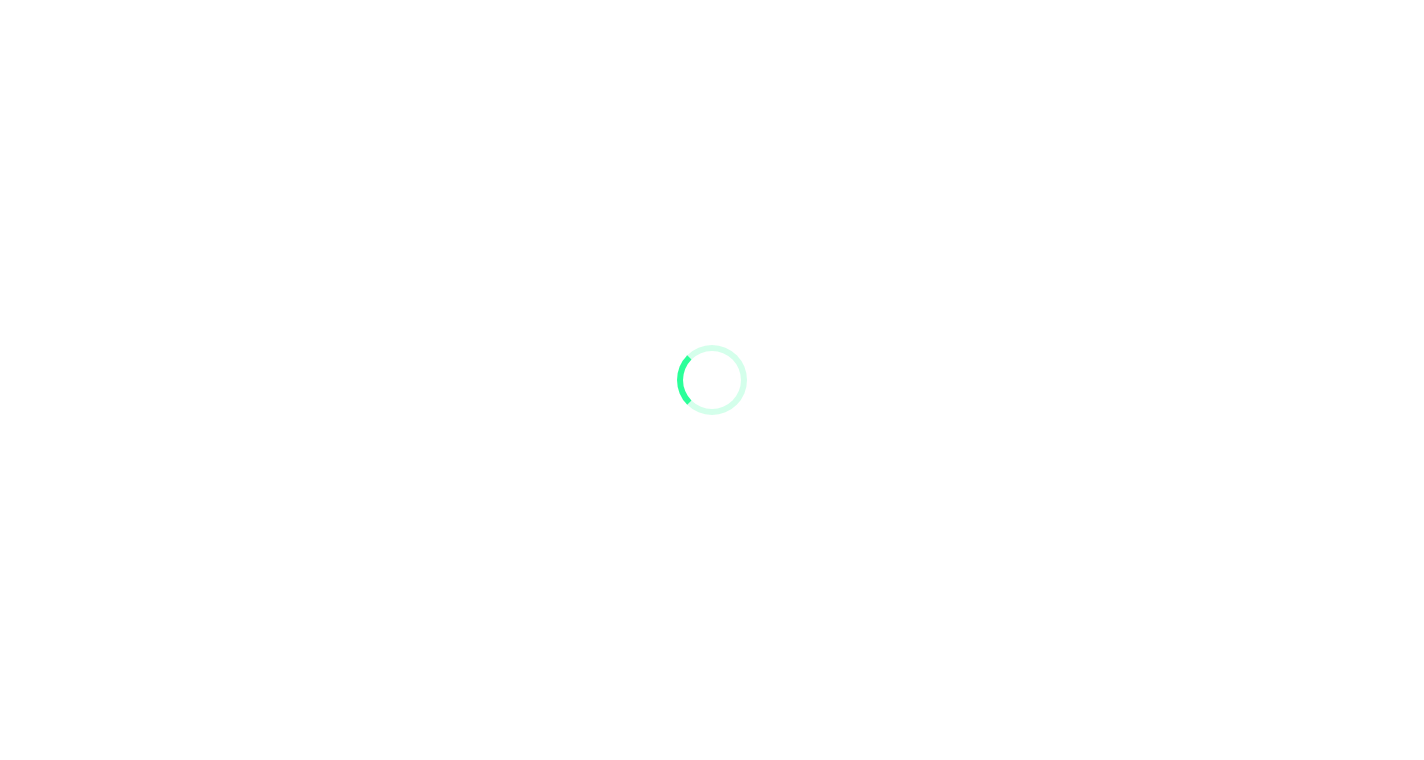 scroll, scrollTop: 0, scrollLeft: 0, axis: both 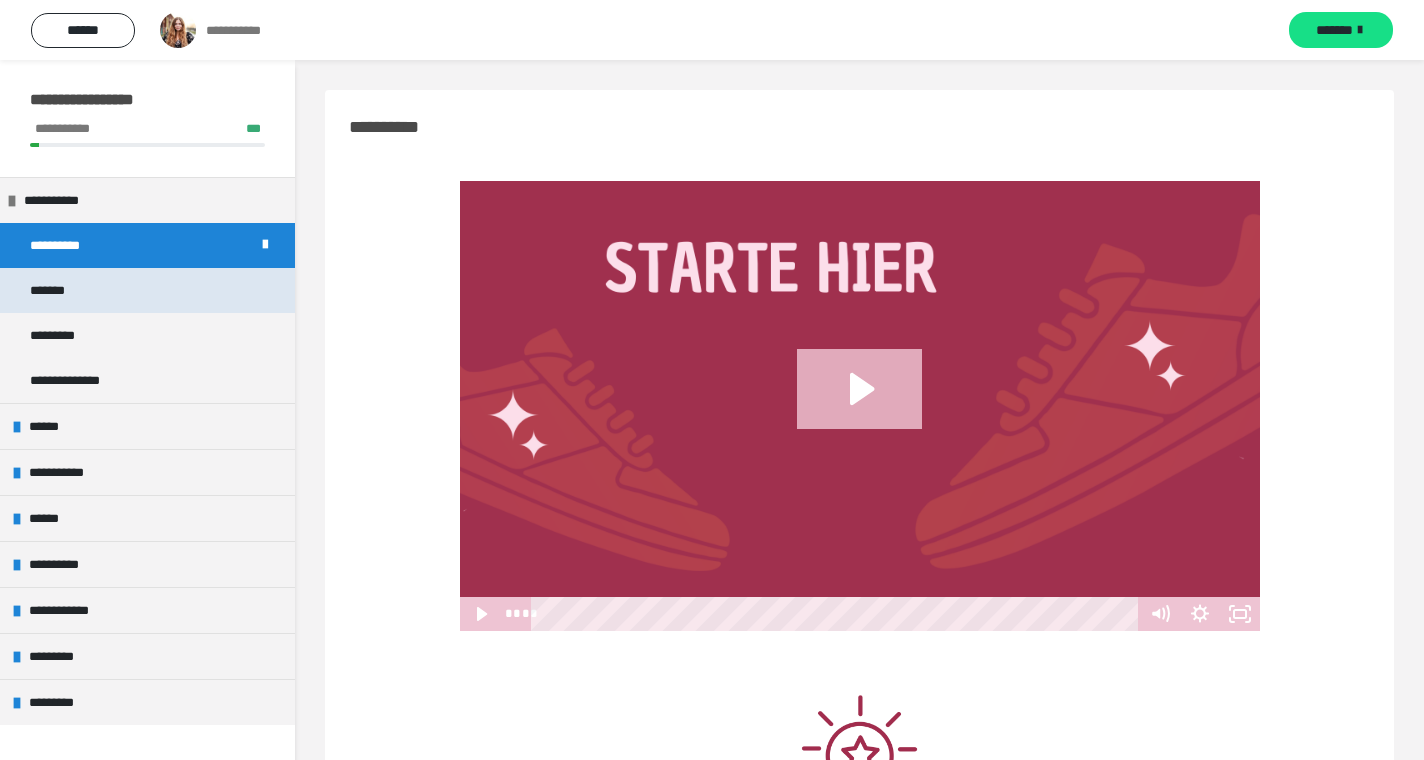 click on "*******" at bounding box center (147, 290) 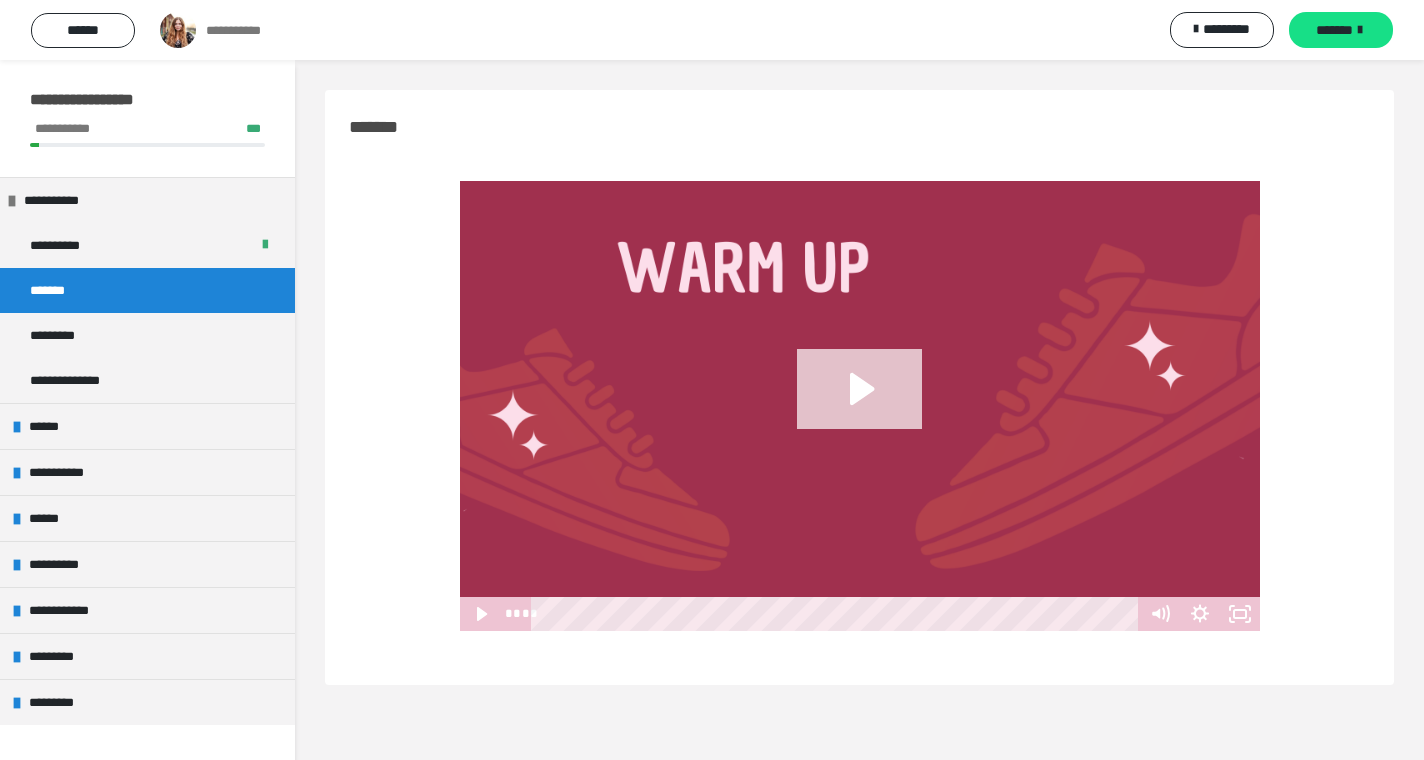 click 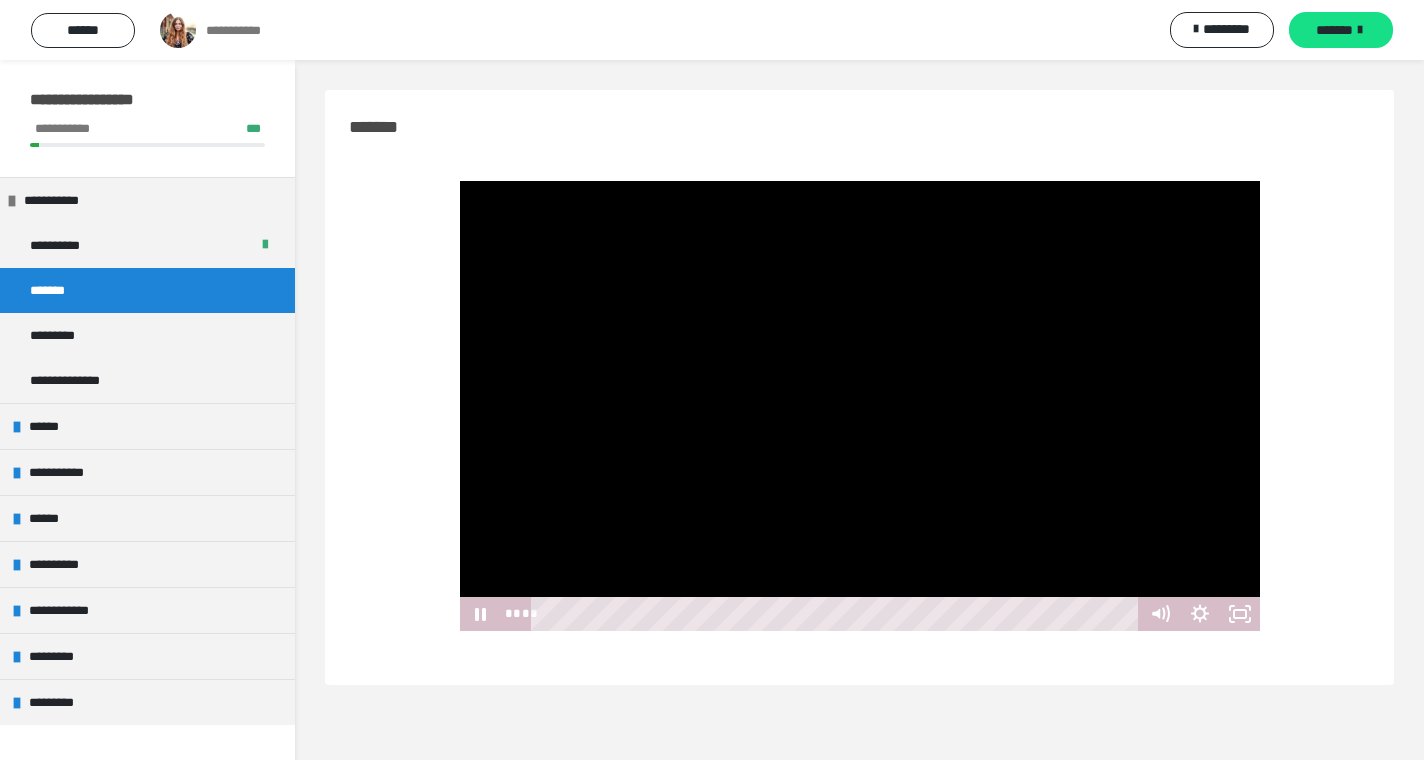 drag, startPoint x: 555, startPoint y: 613, endPoint x: 505, endPoint y: 613, distance: 50 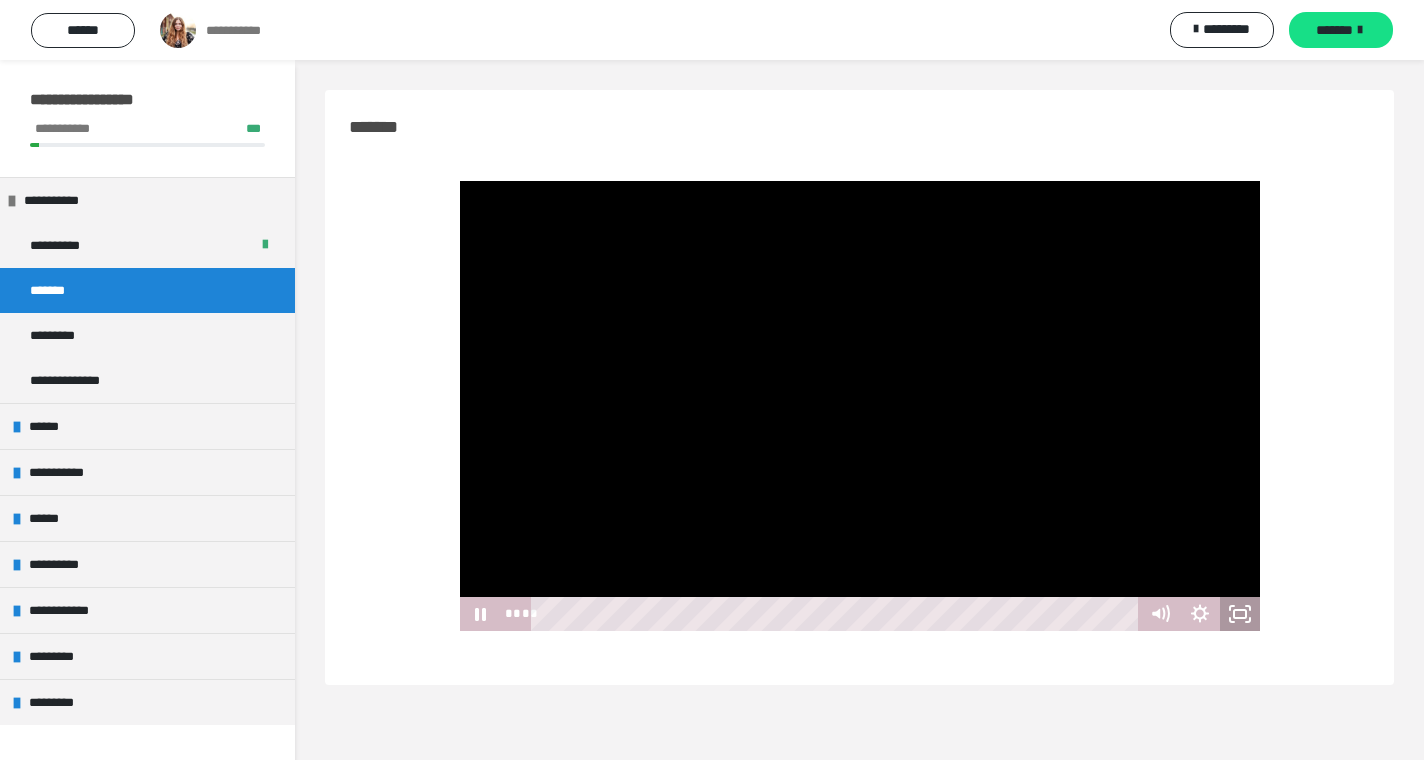 click 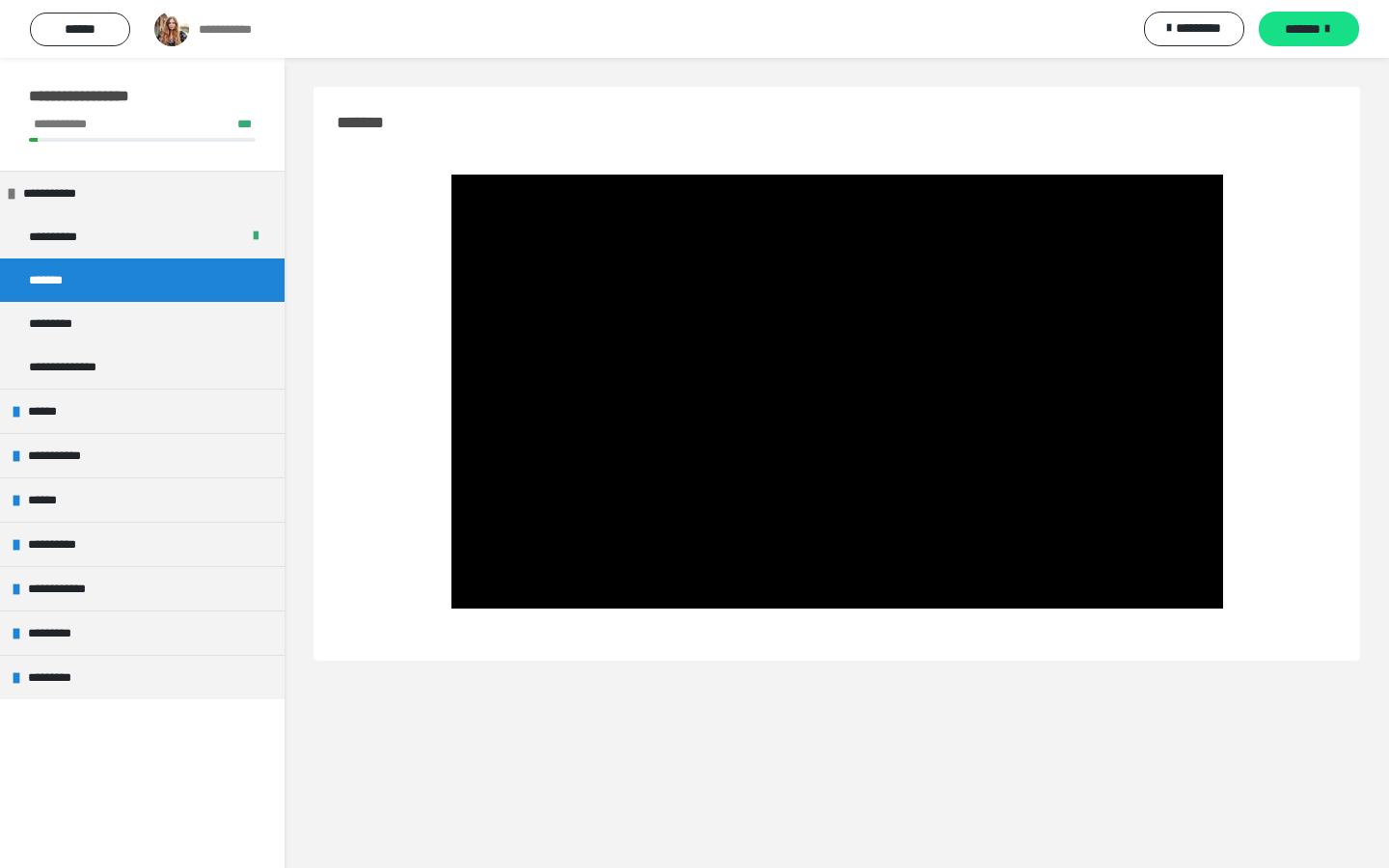 type 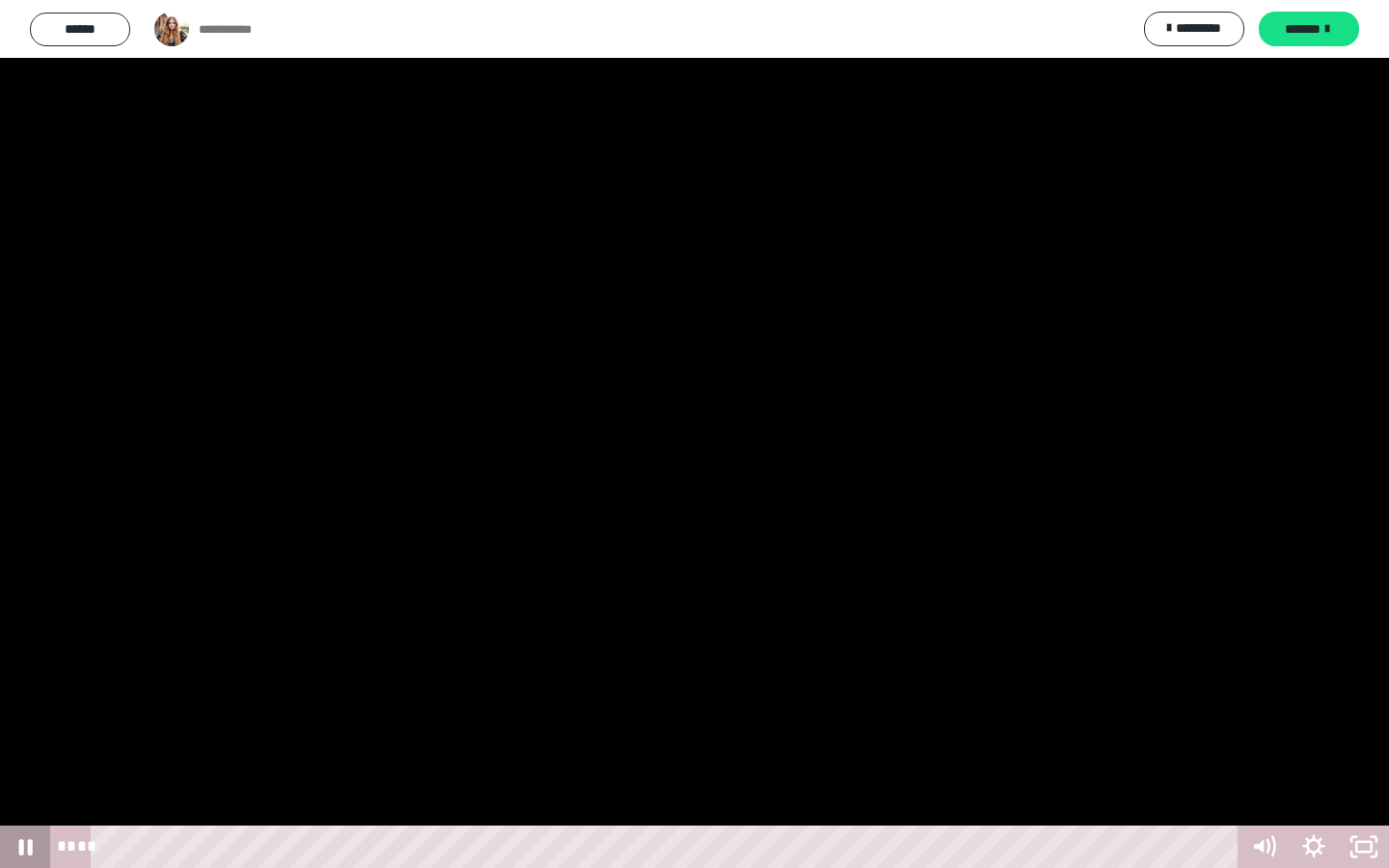 drag, startPoint x: 313, startPoint y: 851, endPoint x: 27, endPoint y: 859, distance: 286.11187 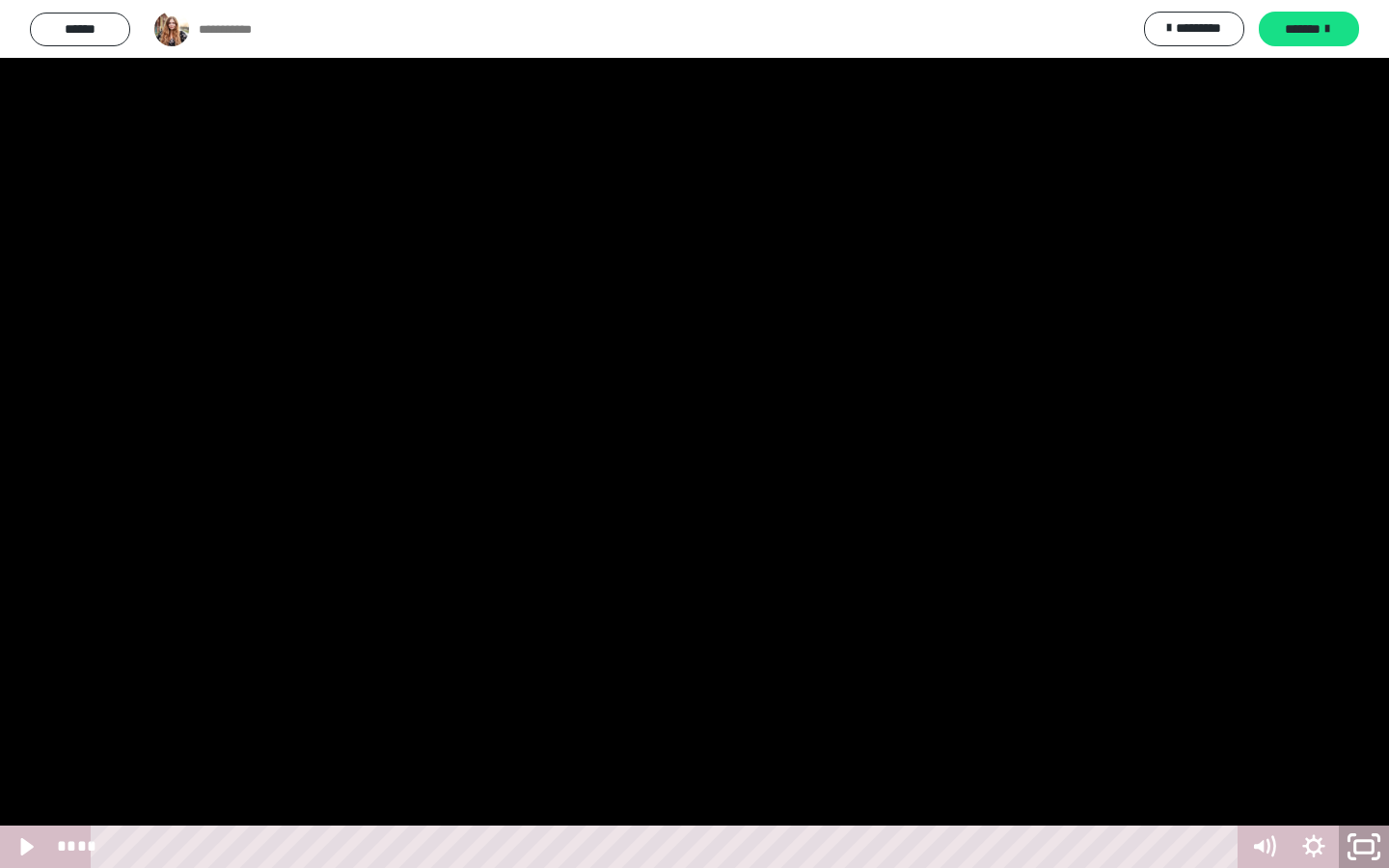 click 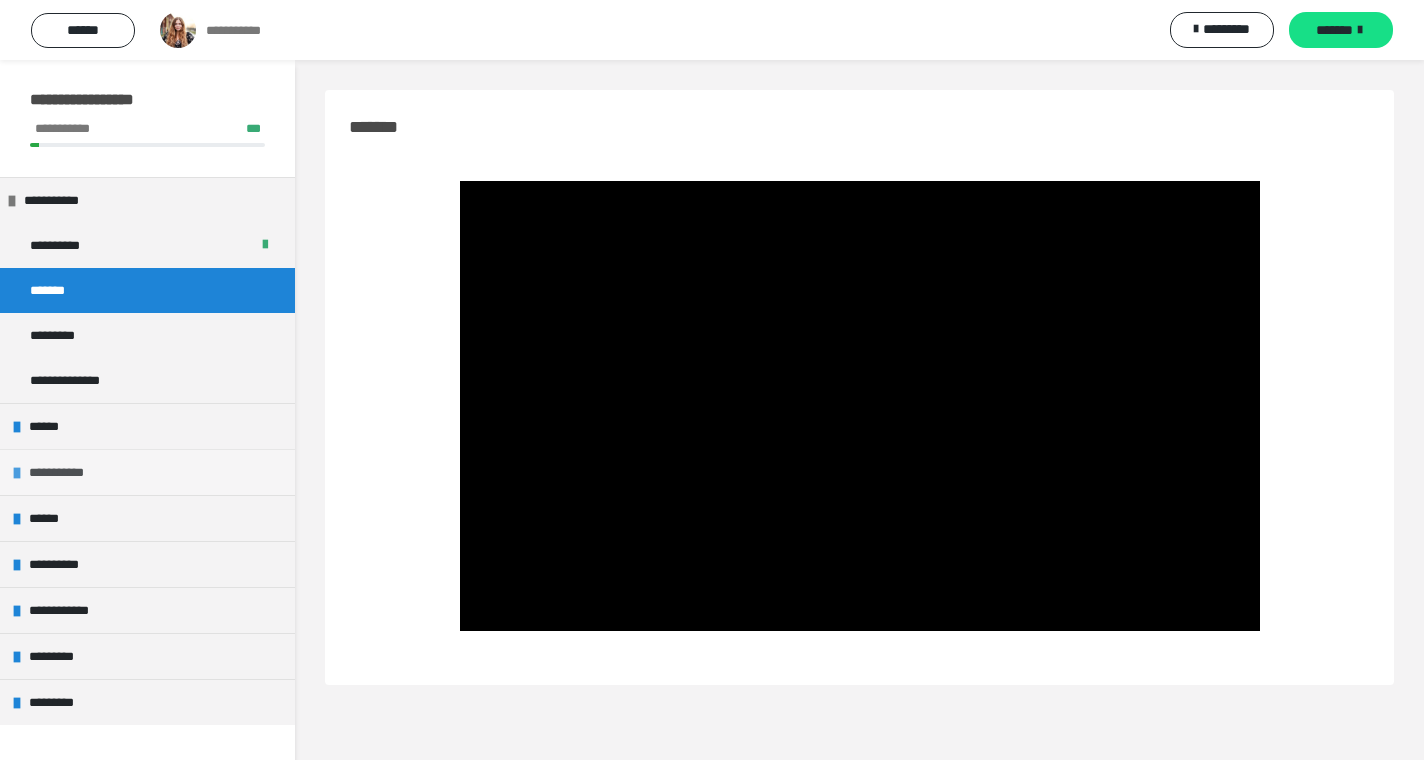 click on "**********" at bounding box center [69, 472] 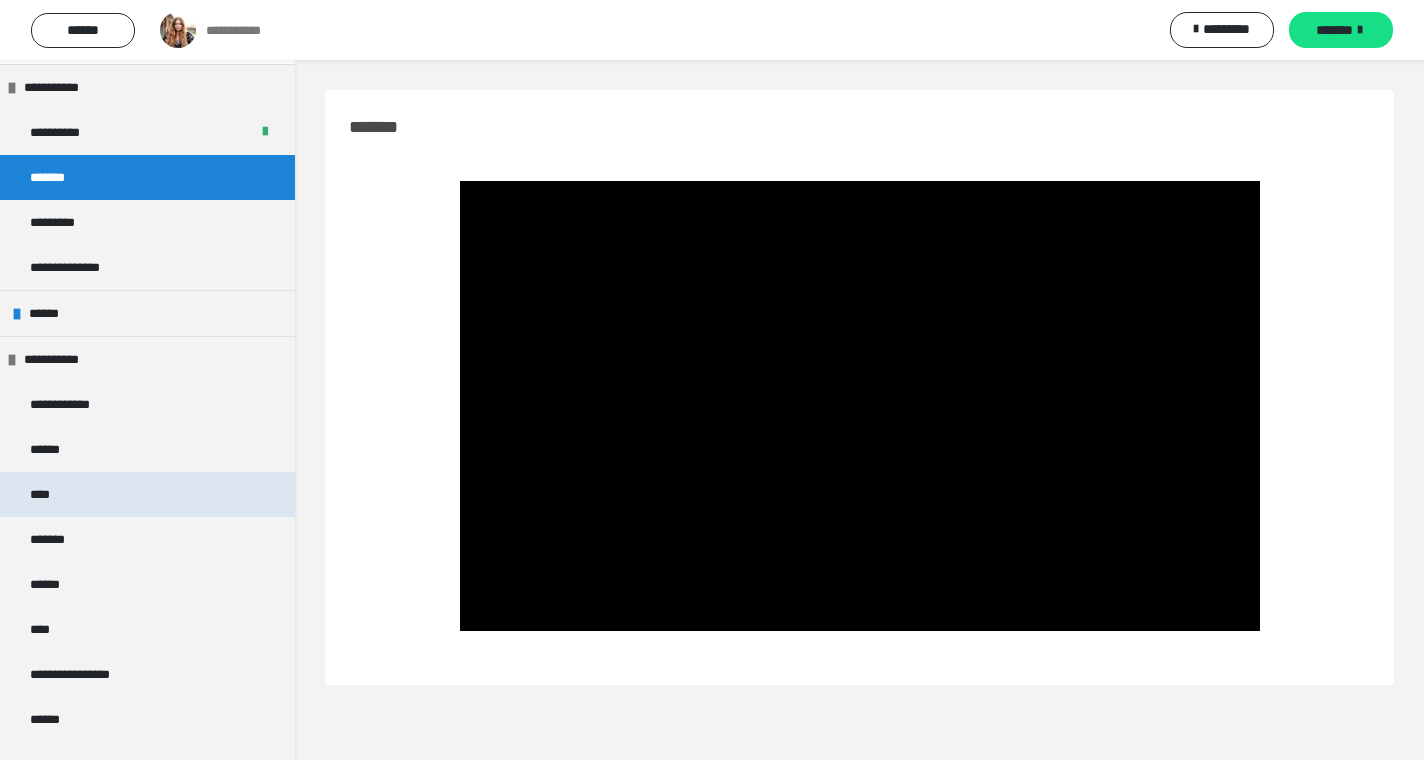 scroll, scrollTop: 73, scrollLeft: 0, axis: vertical 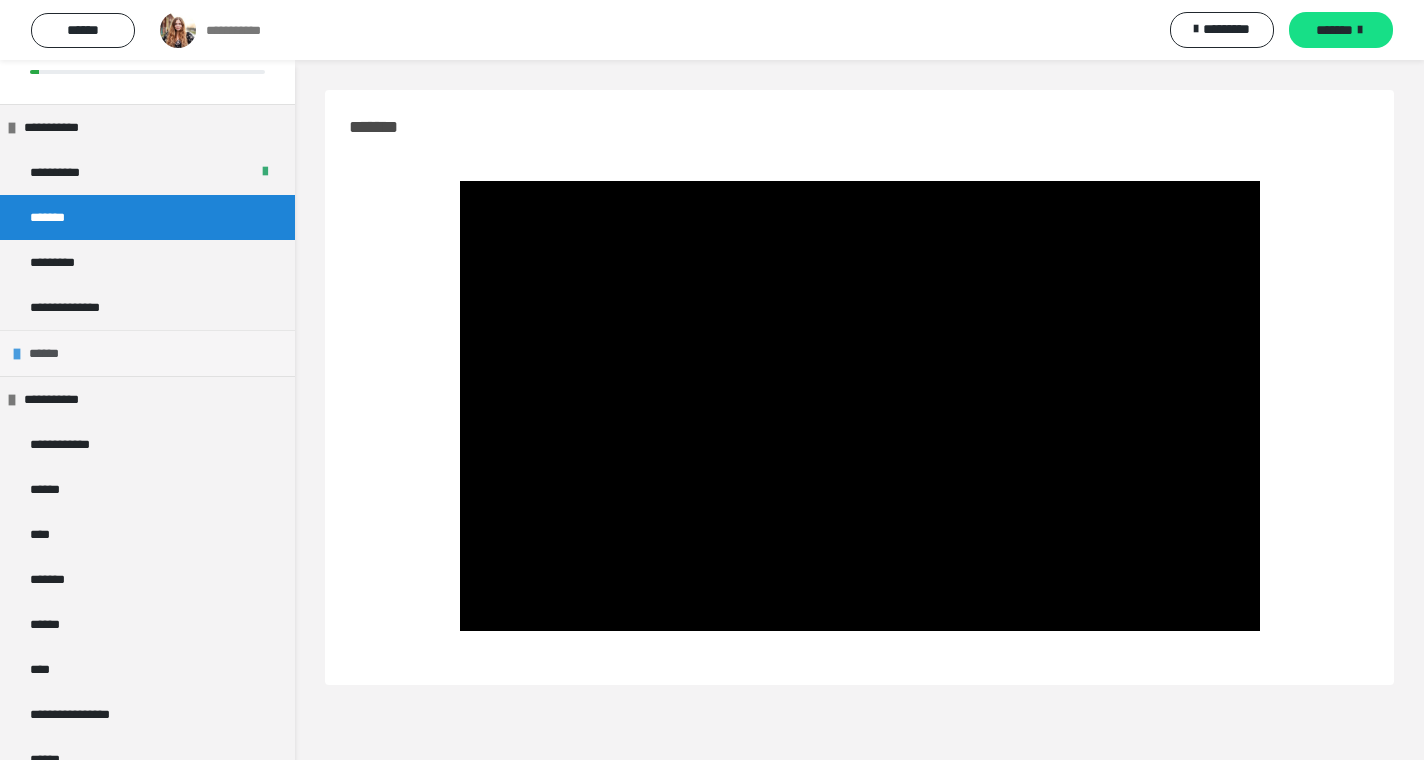 click on "******" at bounding box center [147, 353] 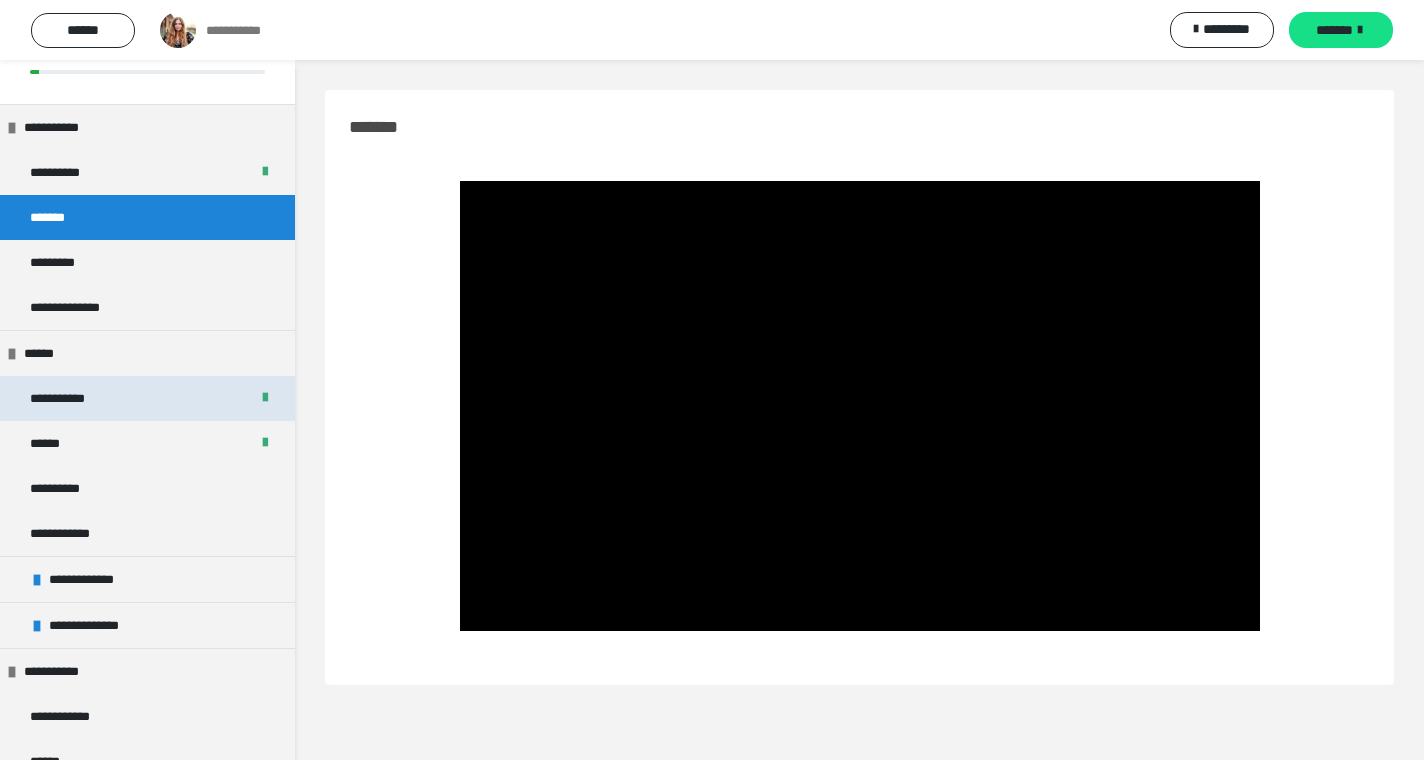 click on "**********" at bounding box center [74, 398] 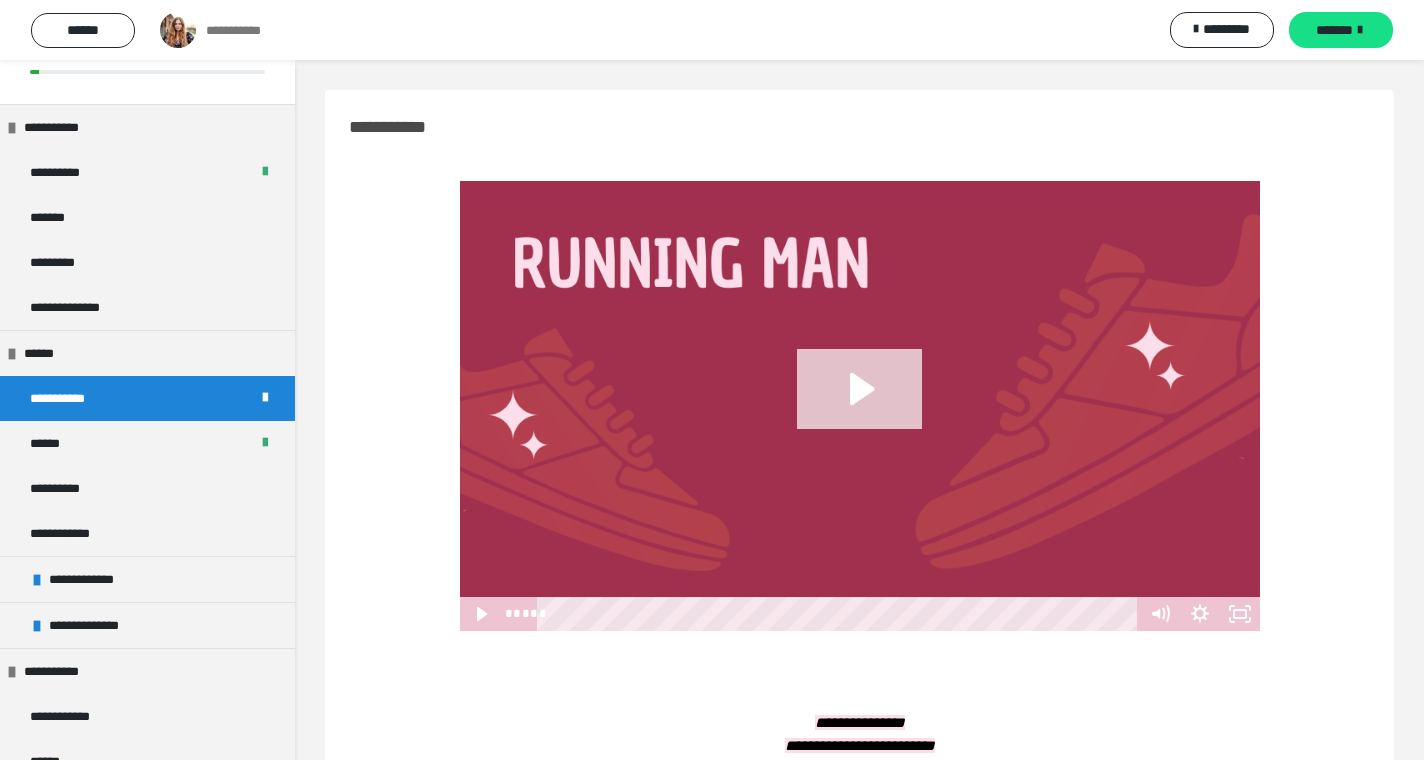 click 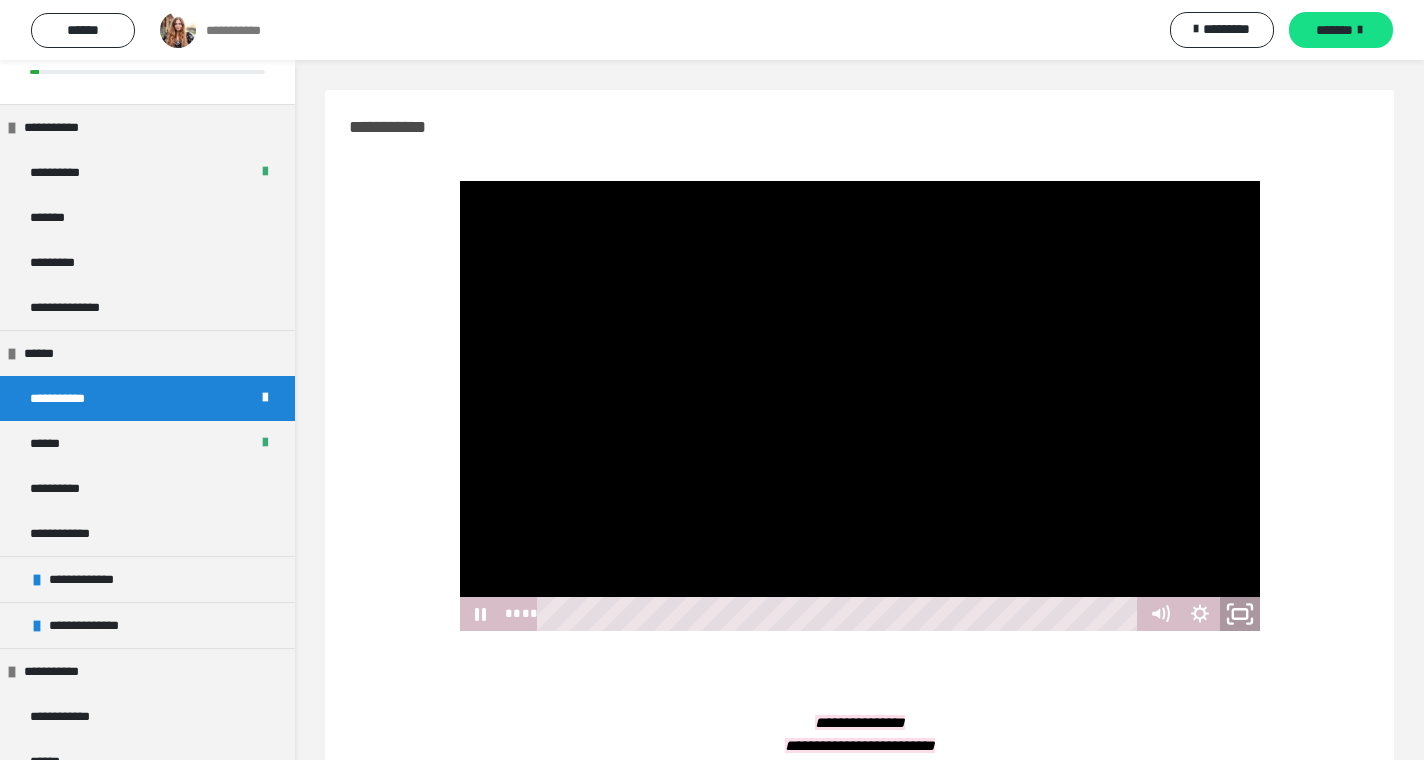click 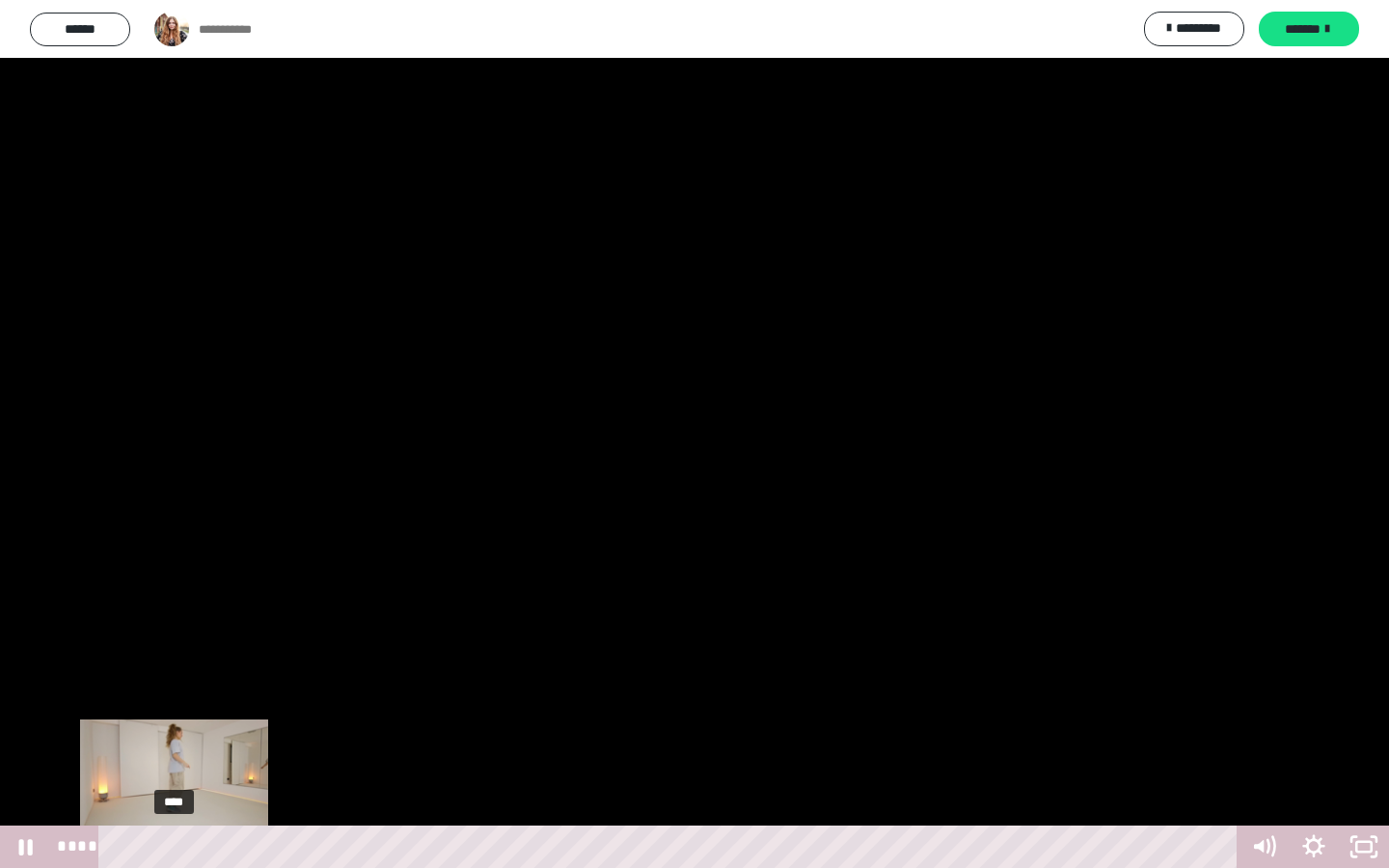 click on "****" at bounding box center (671, 847) 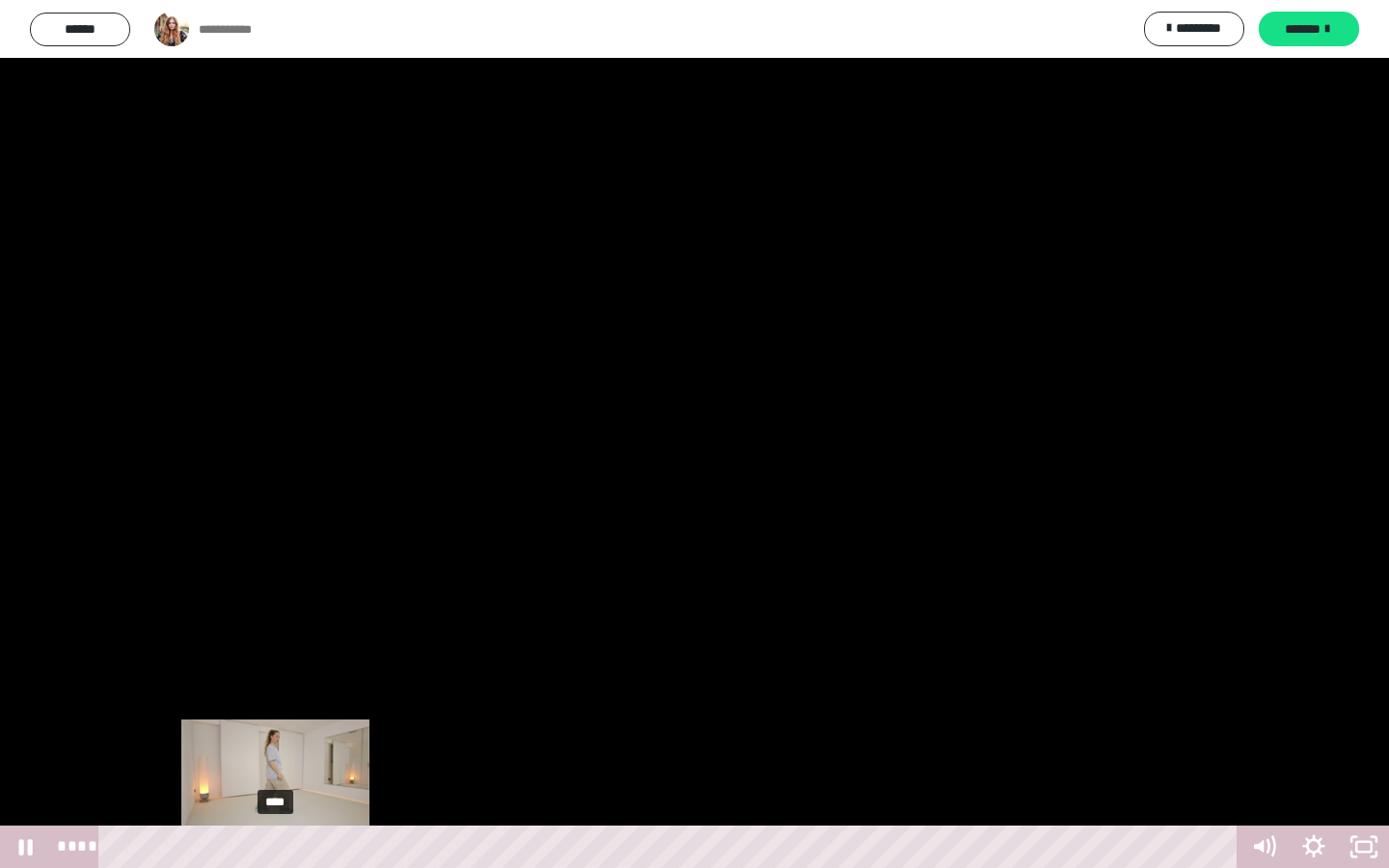 click on "****" at bounding box center [671, 847] 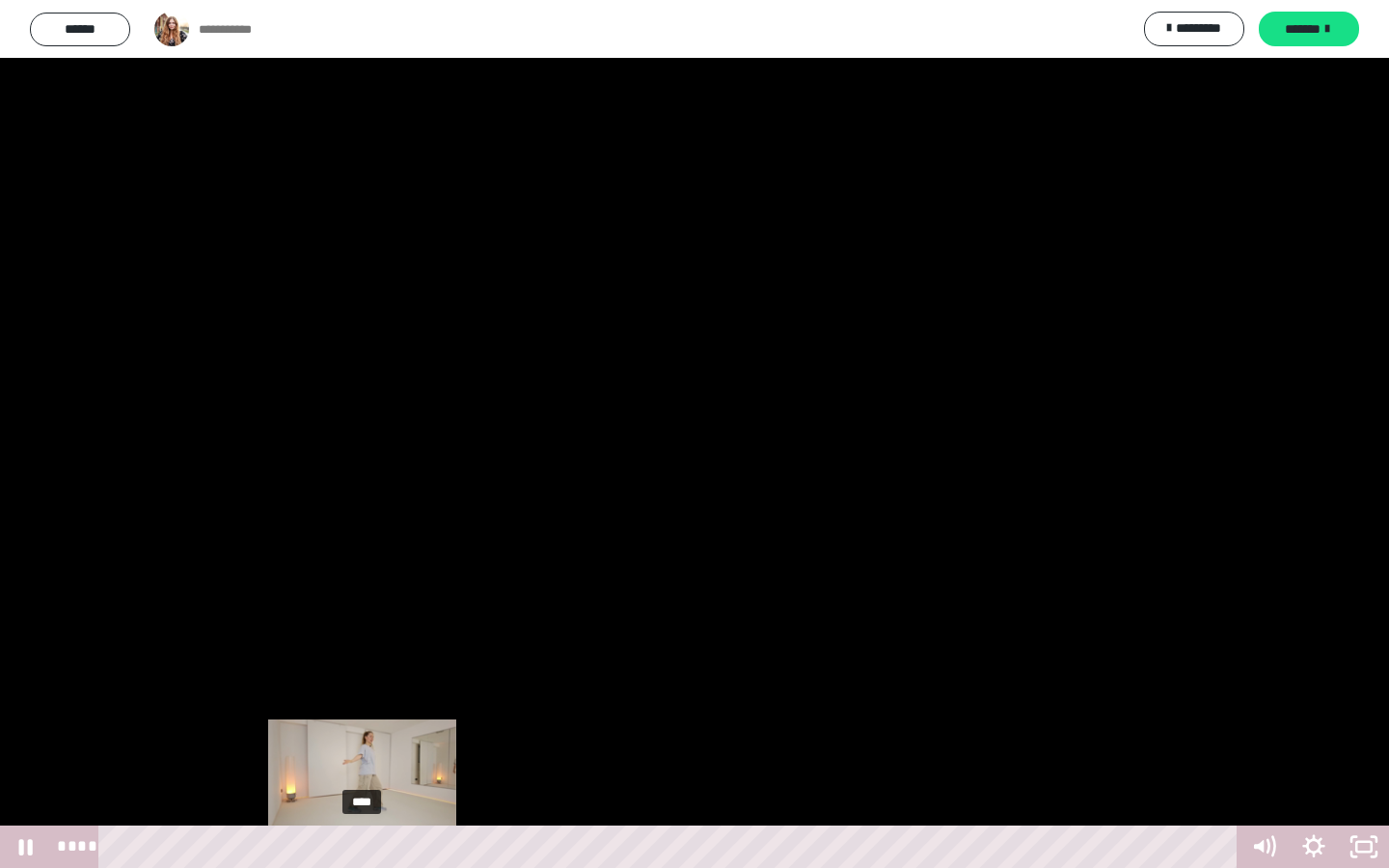 click on "****" at bounding box center (671, 847) 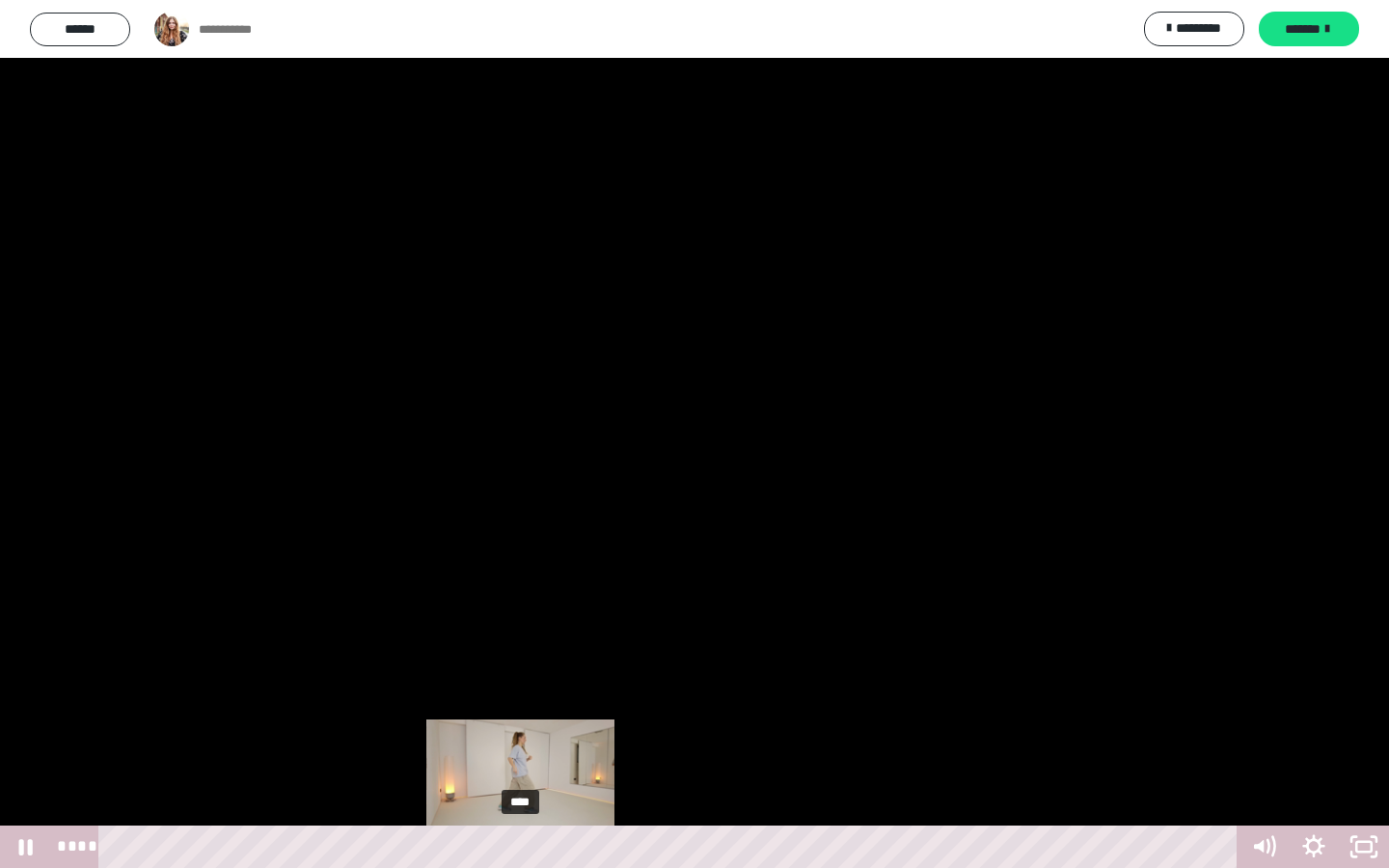 click on "****" at bounding box center [671, 847] 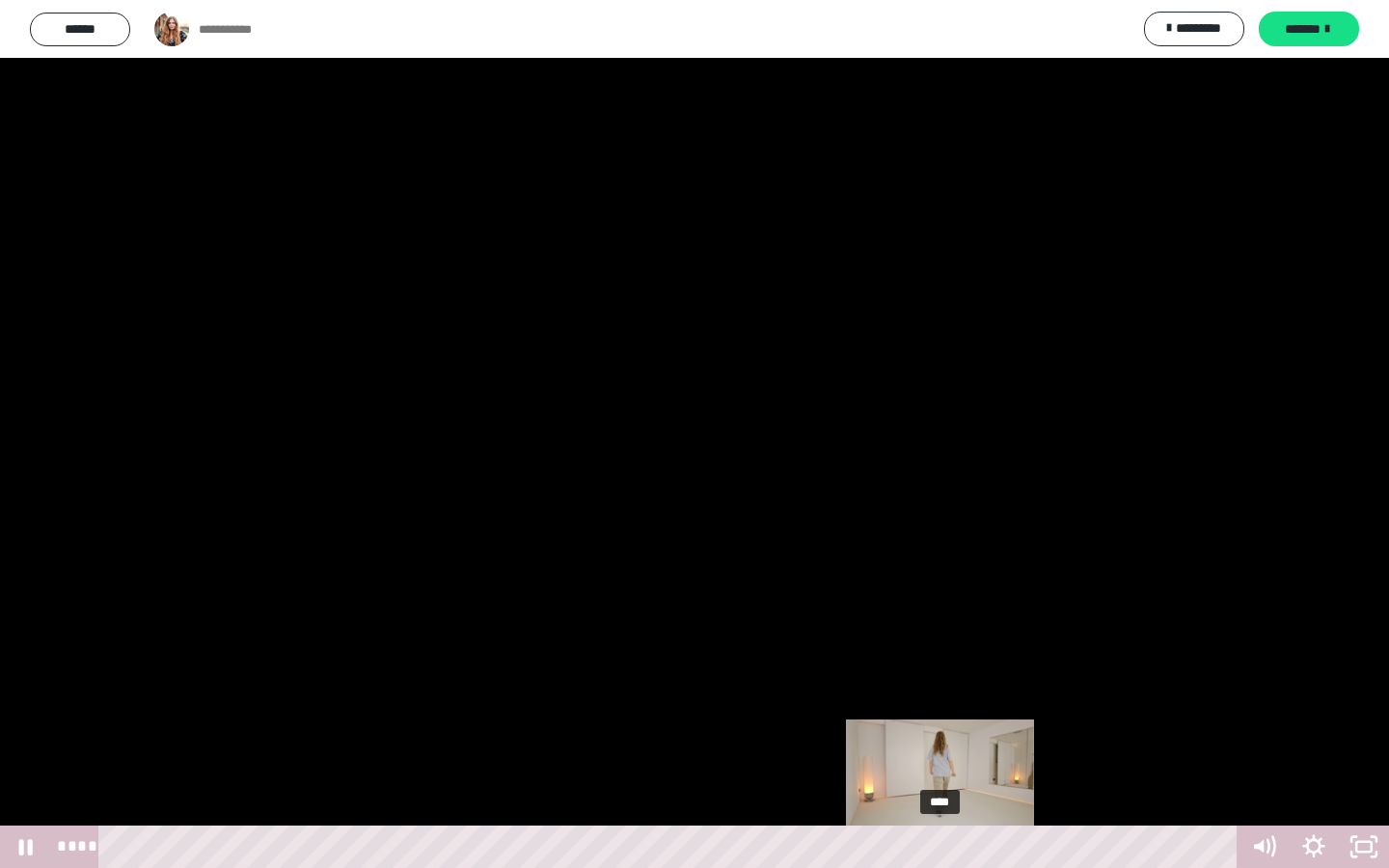 click on "****" at bounding box center [671, 847] 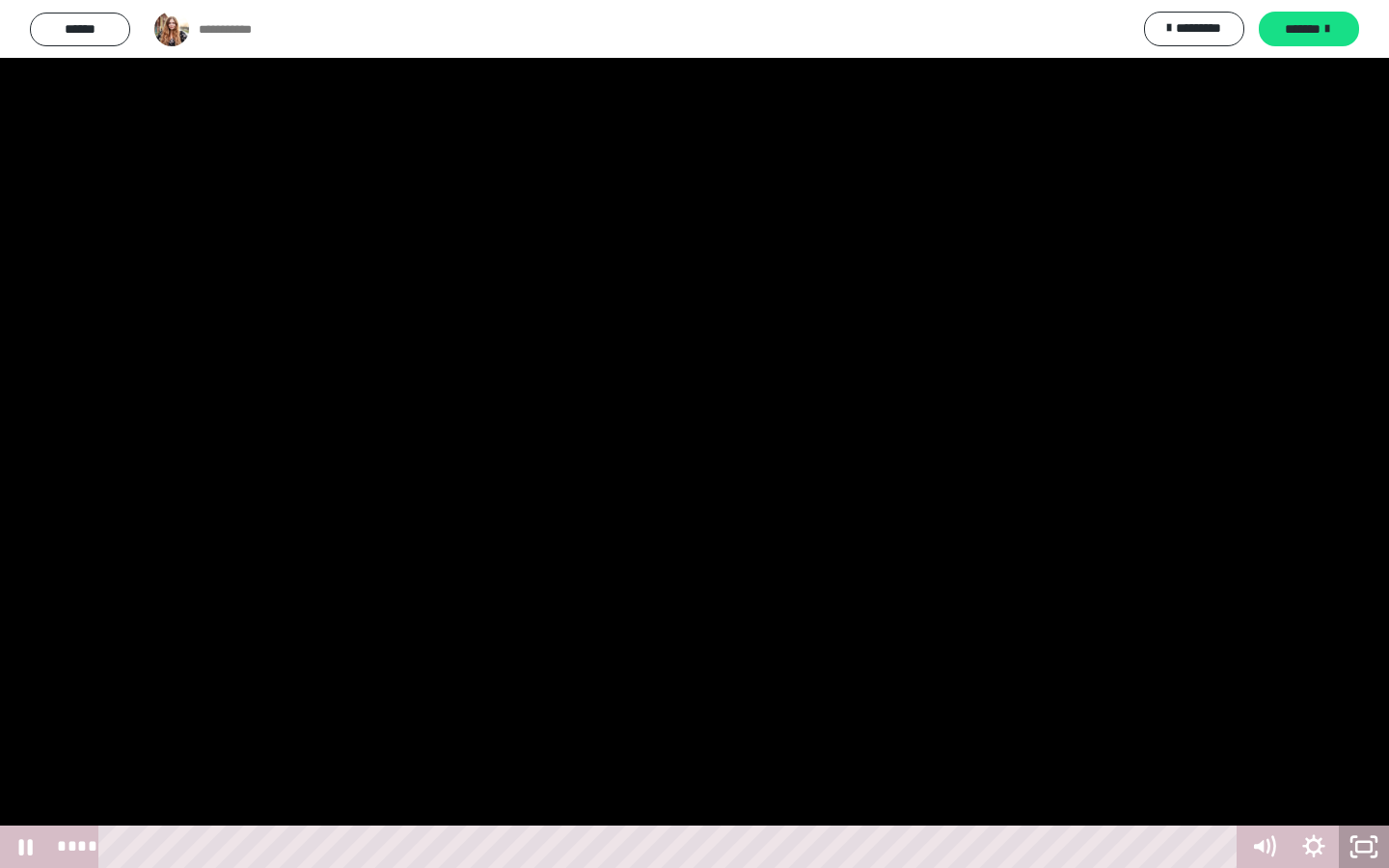 click 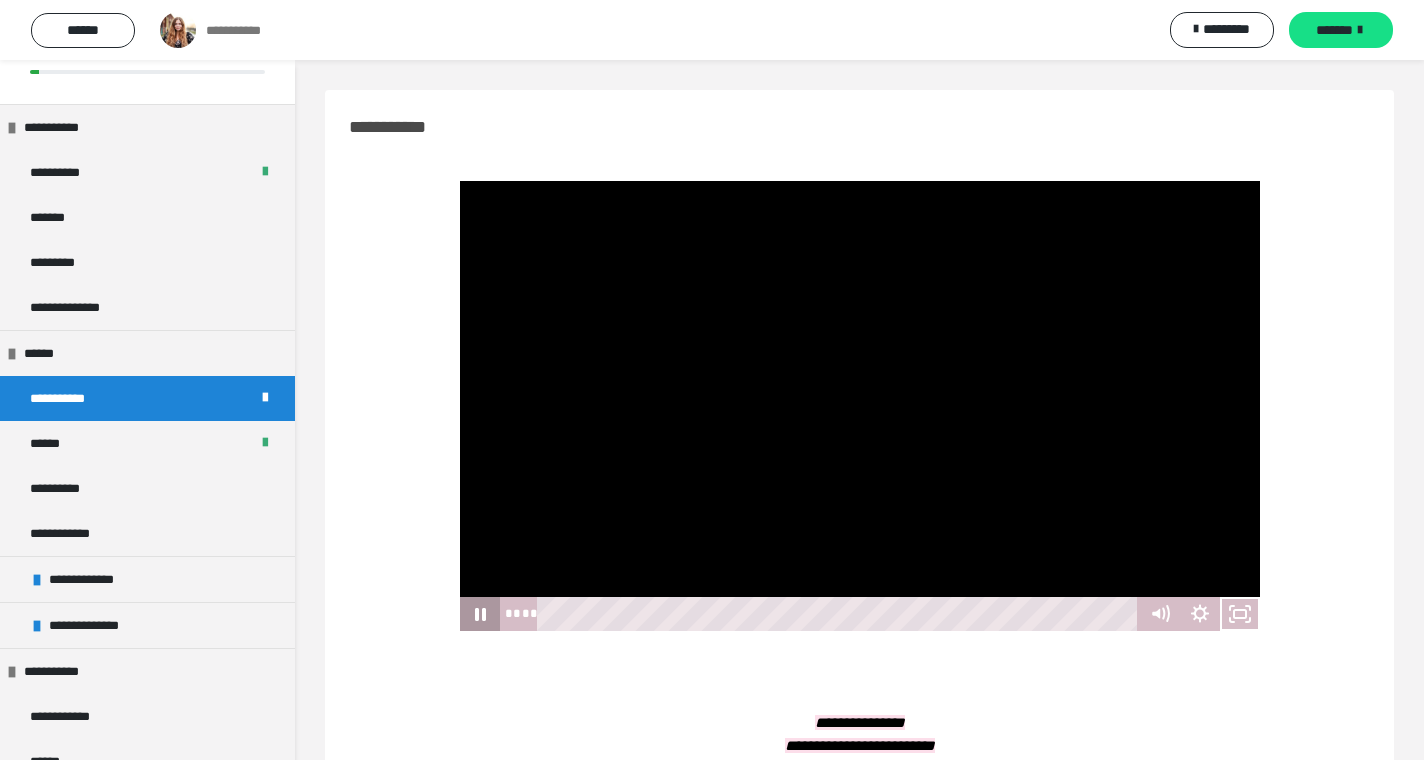 click 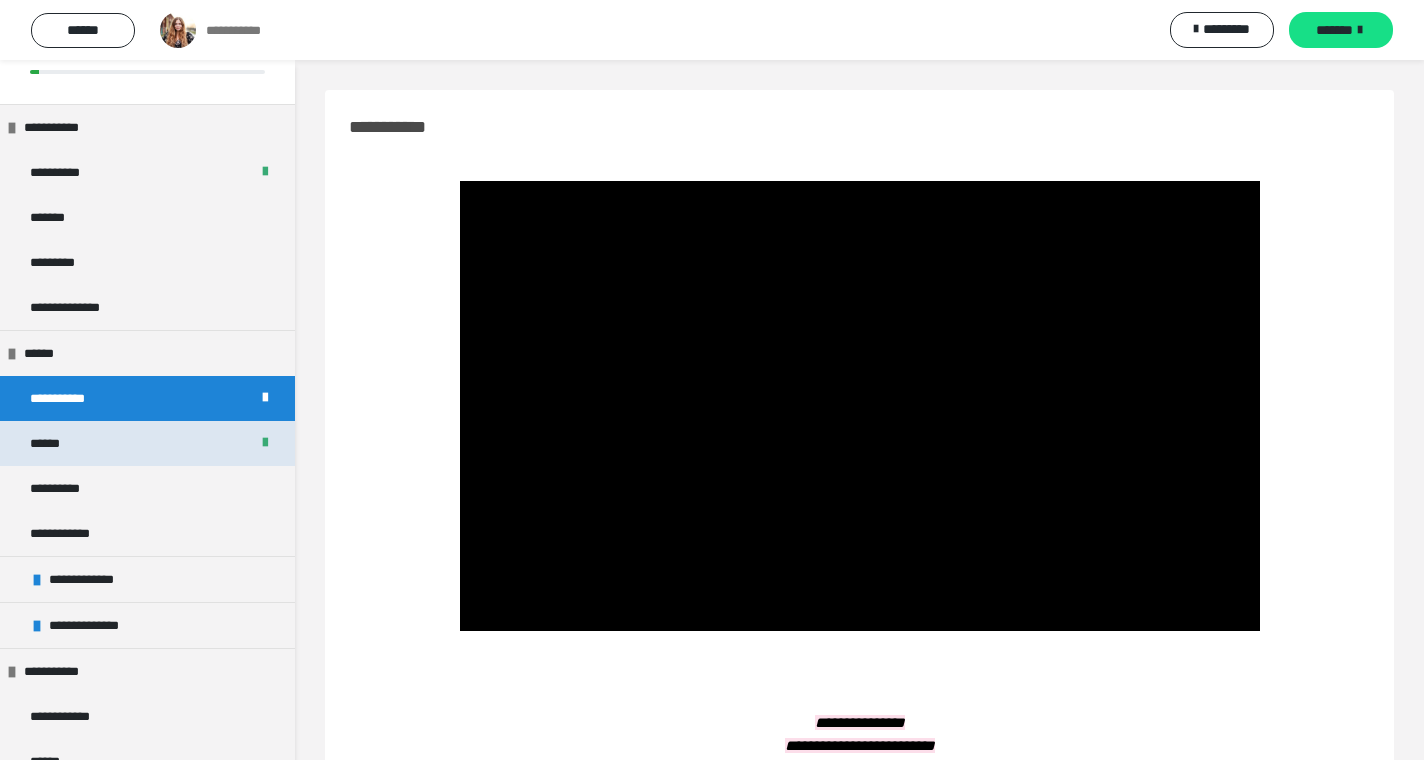 click on "******" at bounding box center [147, 443] 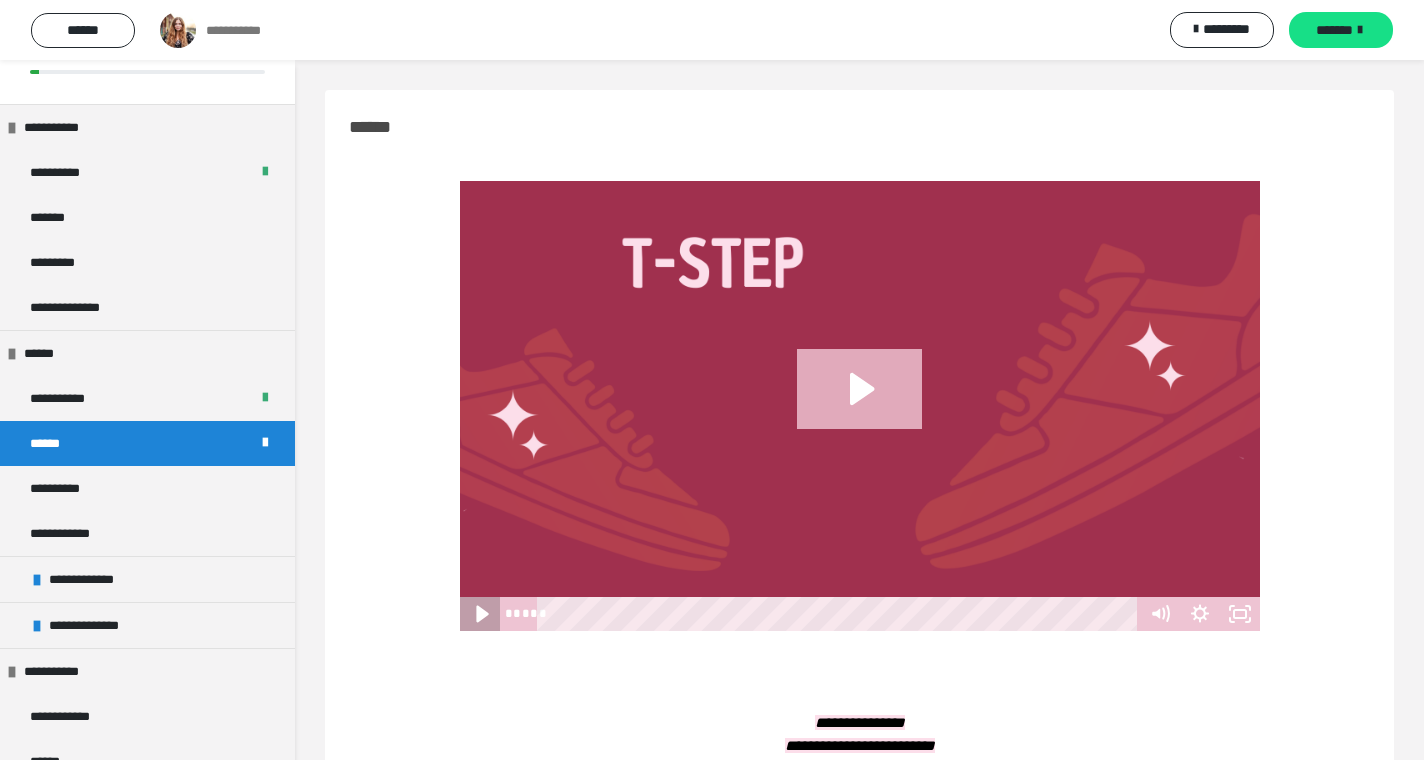 click 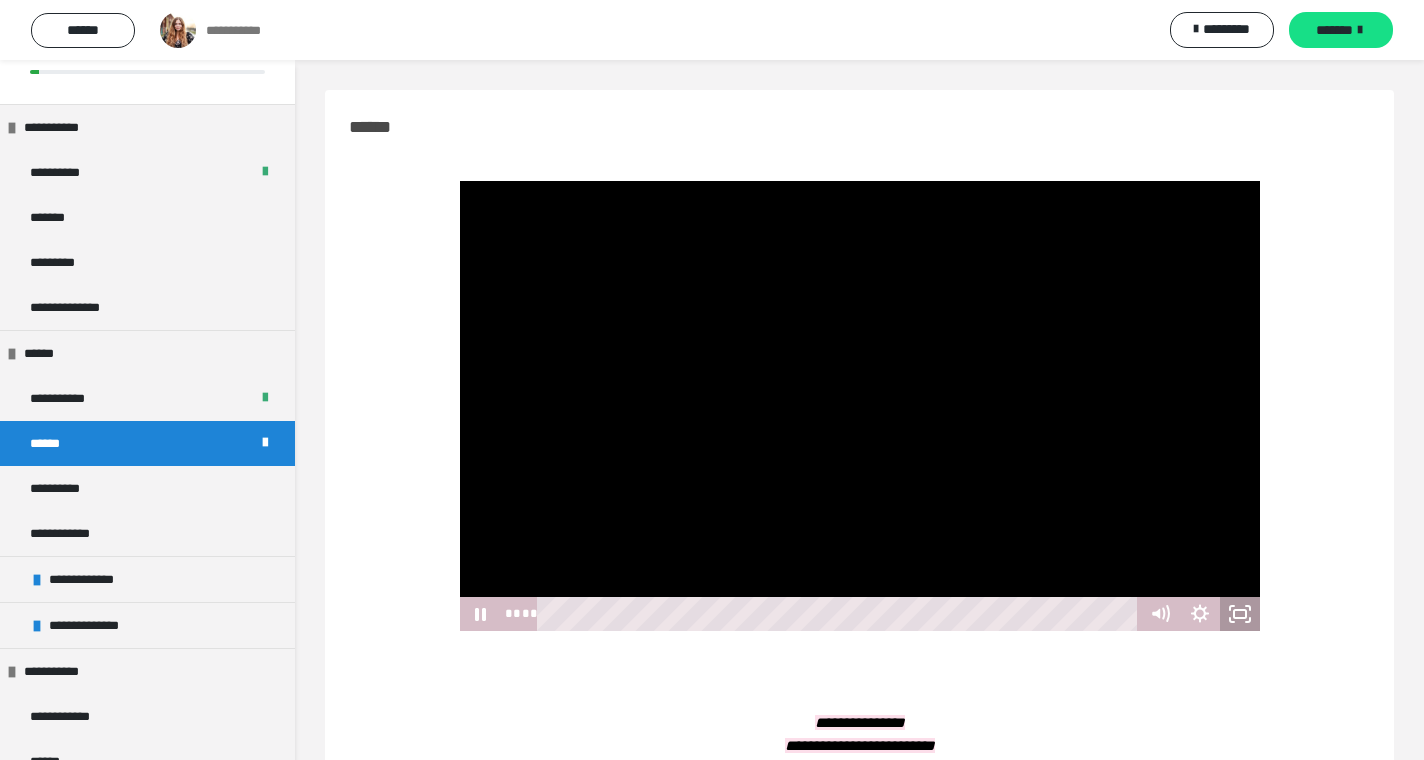 click 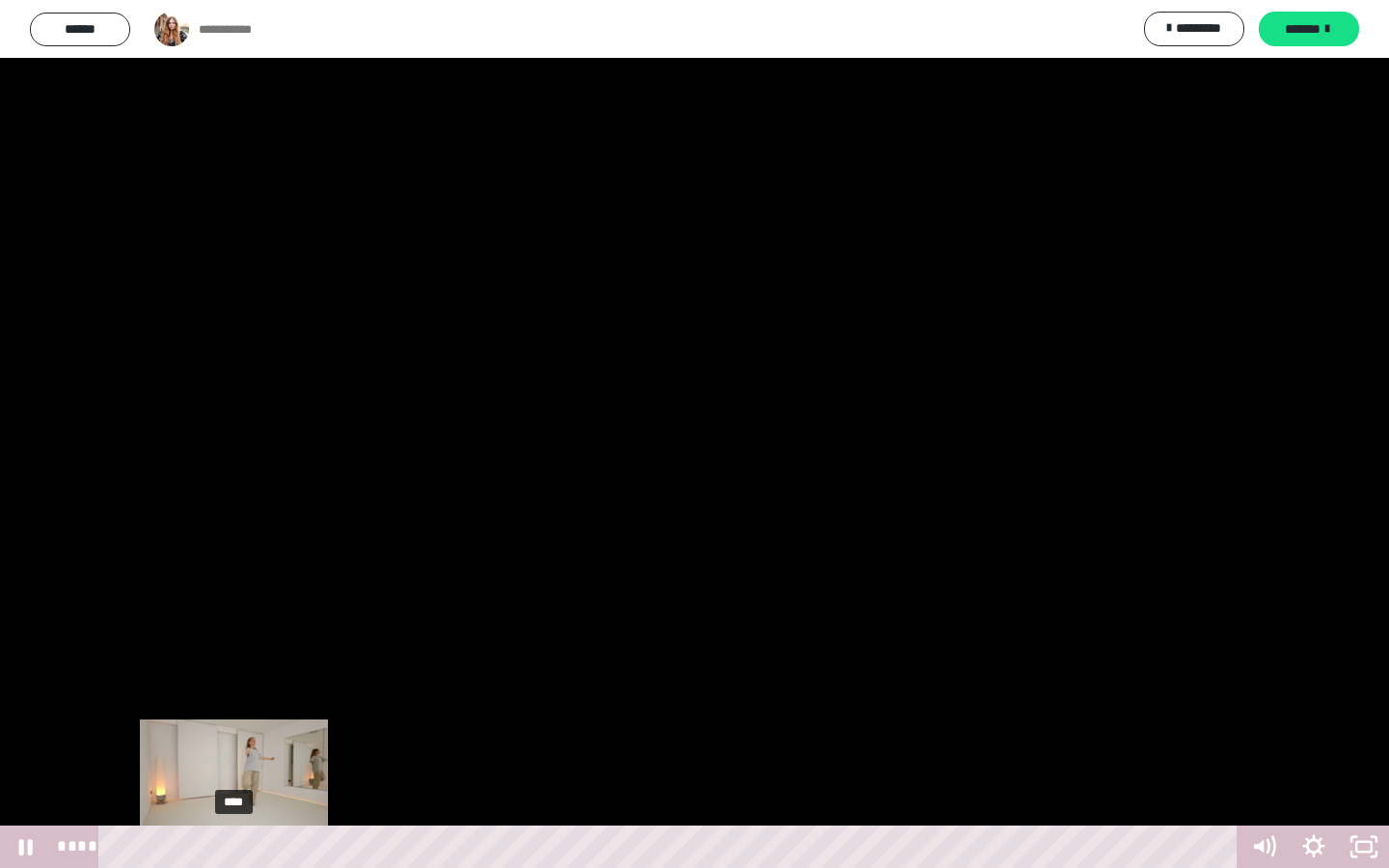 click on "****" at bounding box center [671, 847] 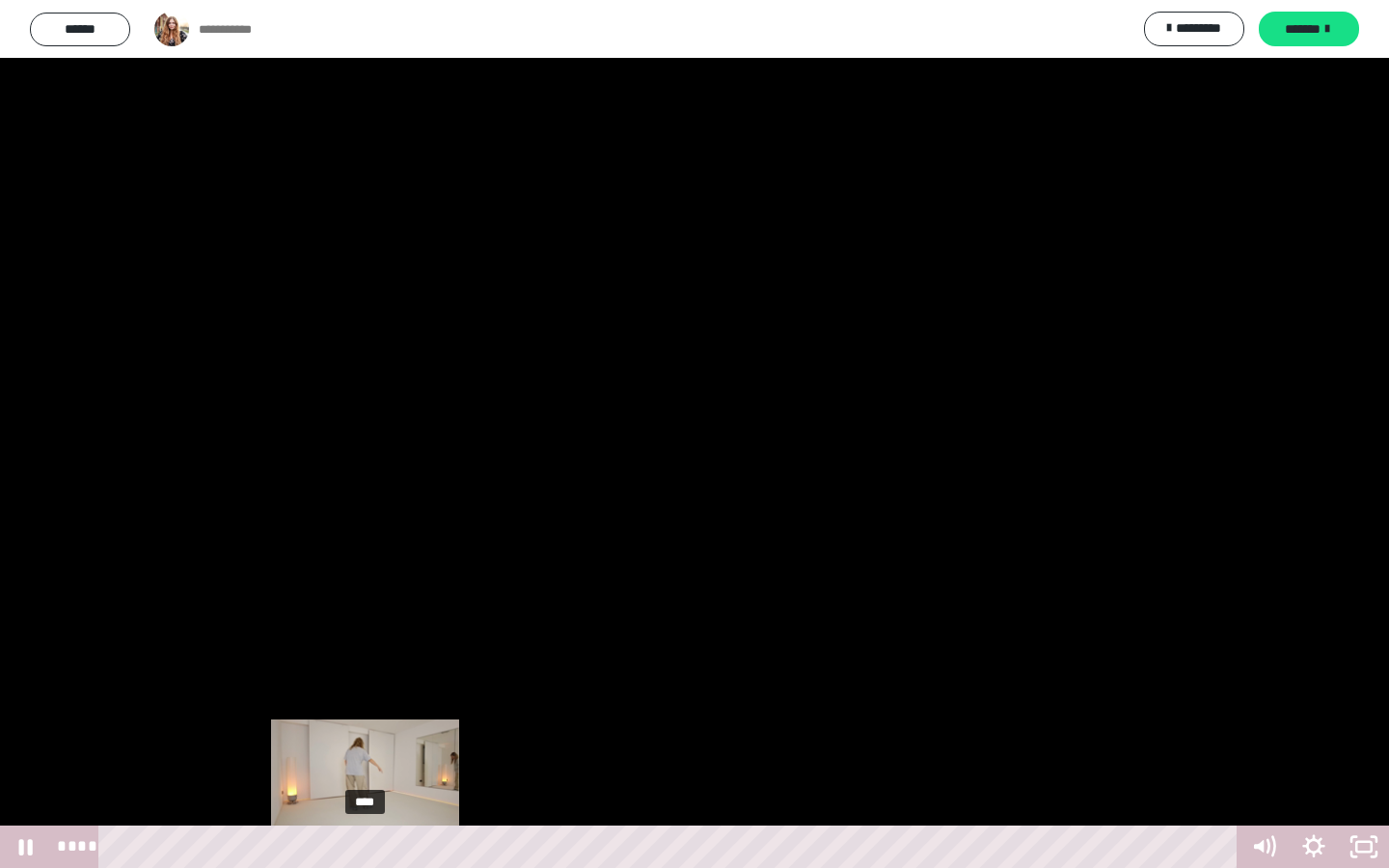 click on "****" at bounding box center (671, 847) 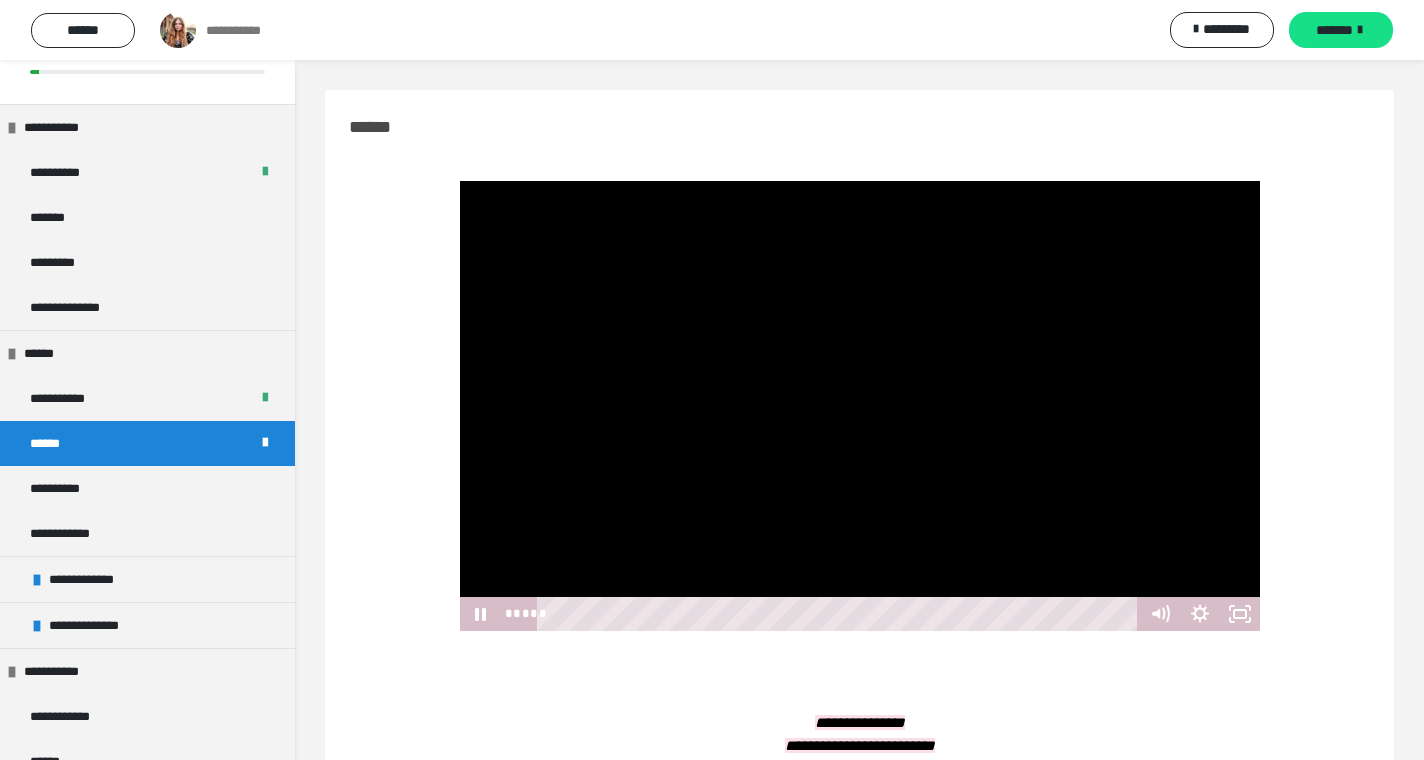 click at bounding box center [860, 406] 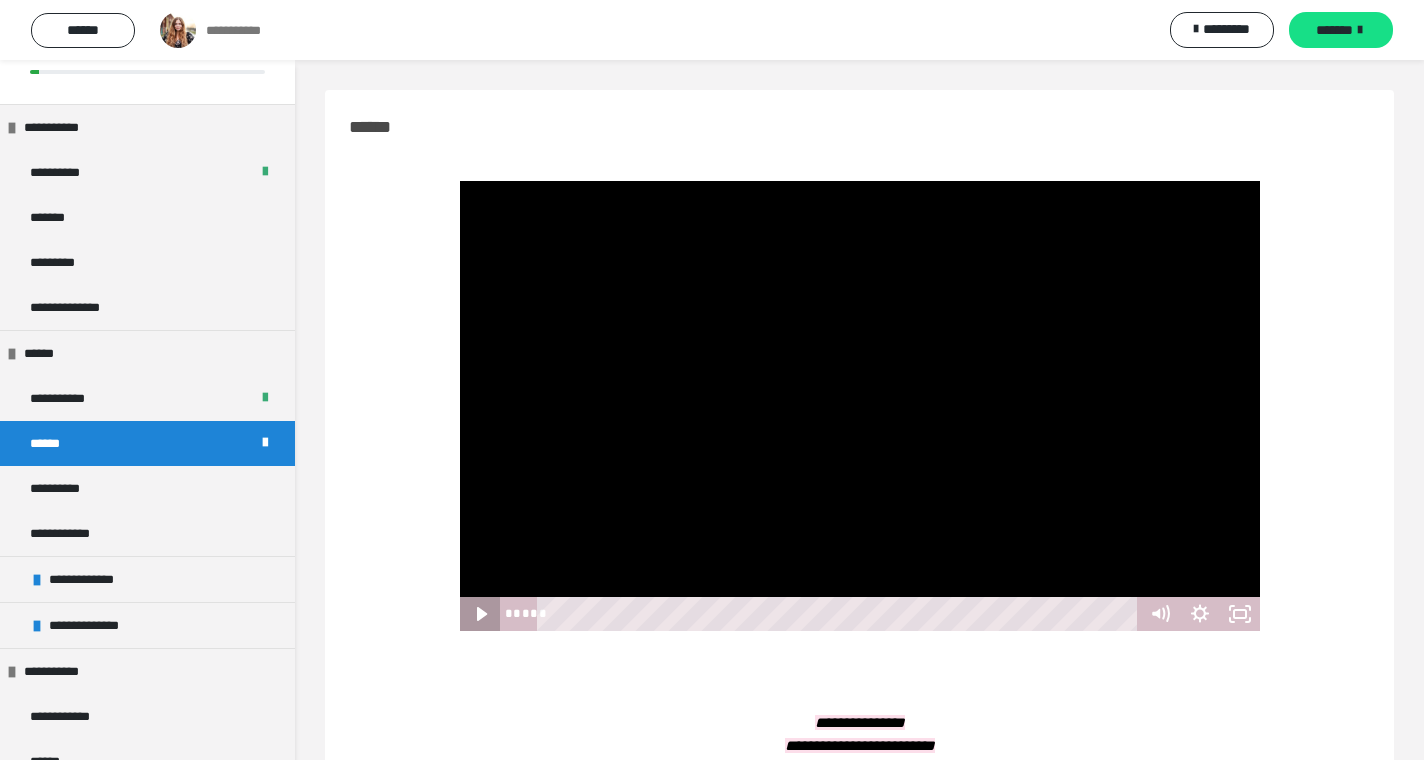 click 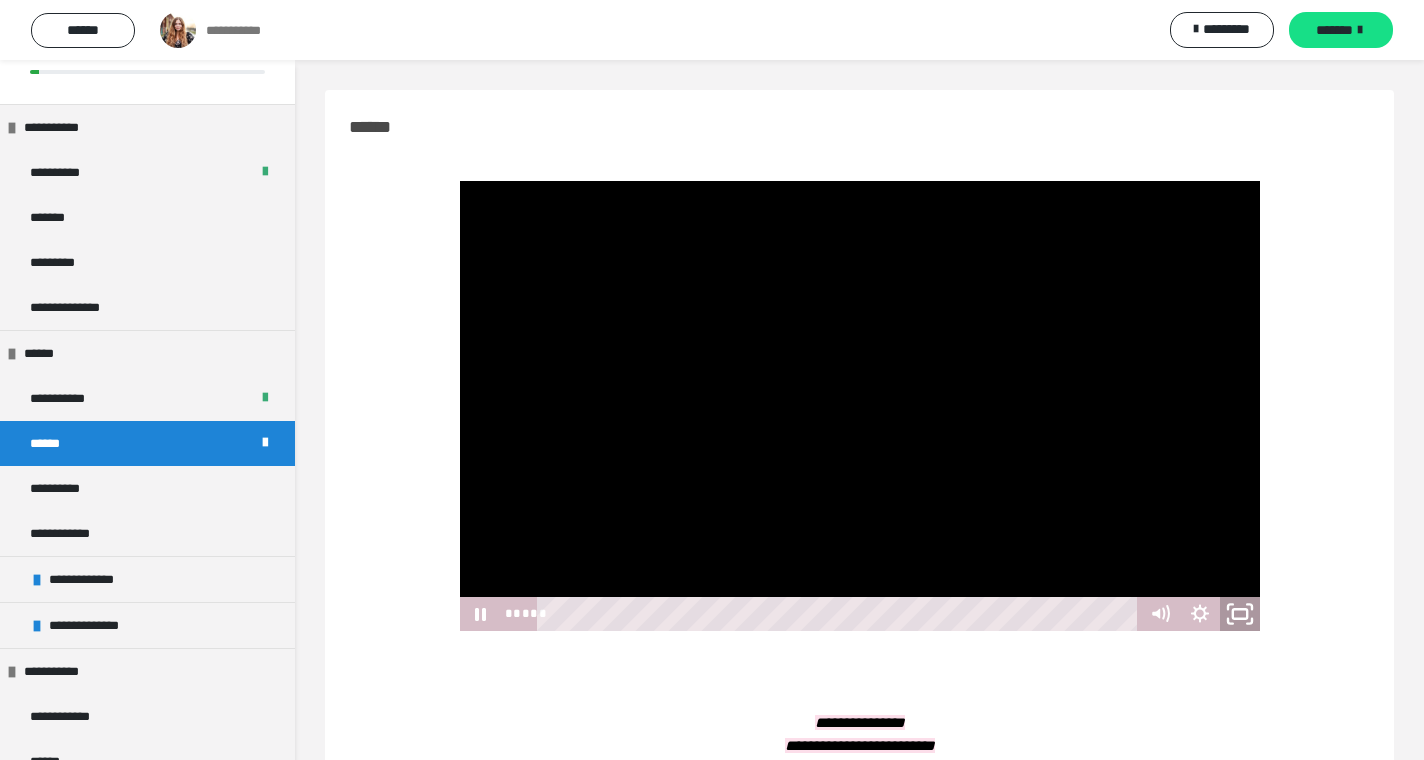 click 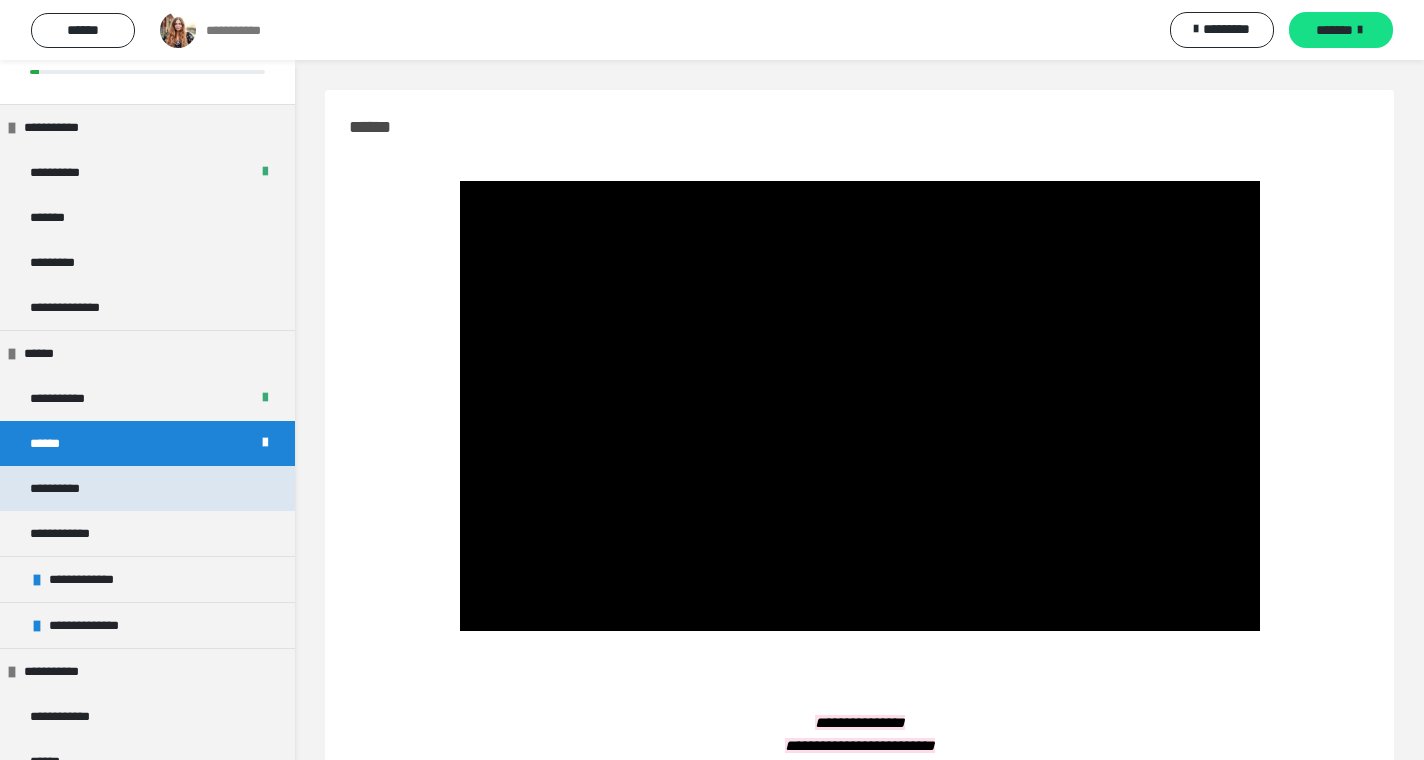 click on "**********" at bounding box center (147, 488) 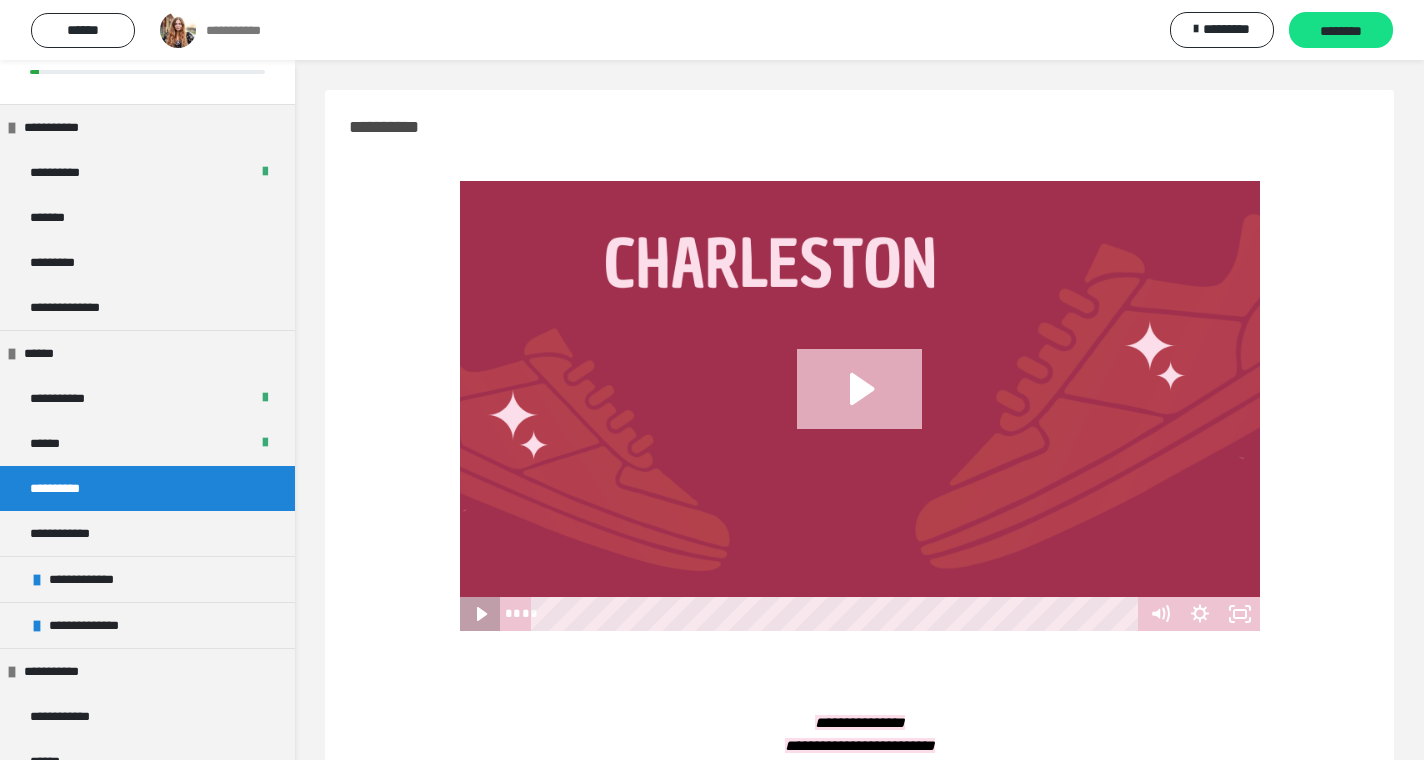 click 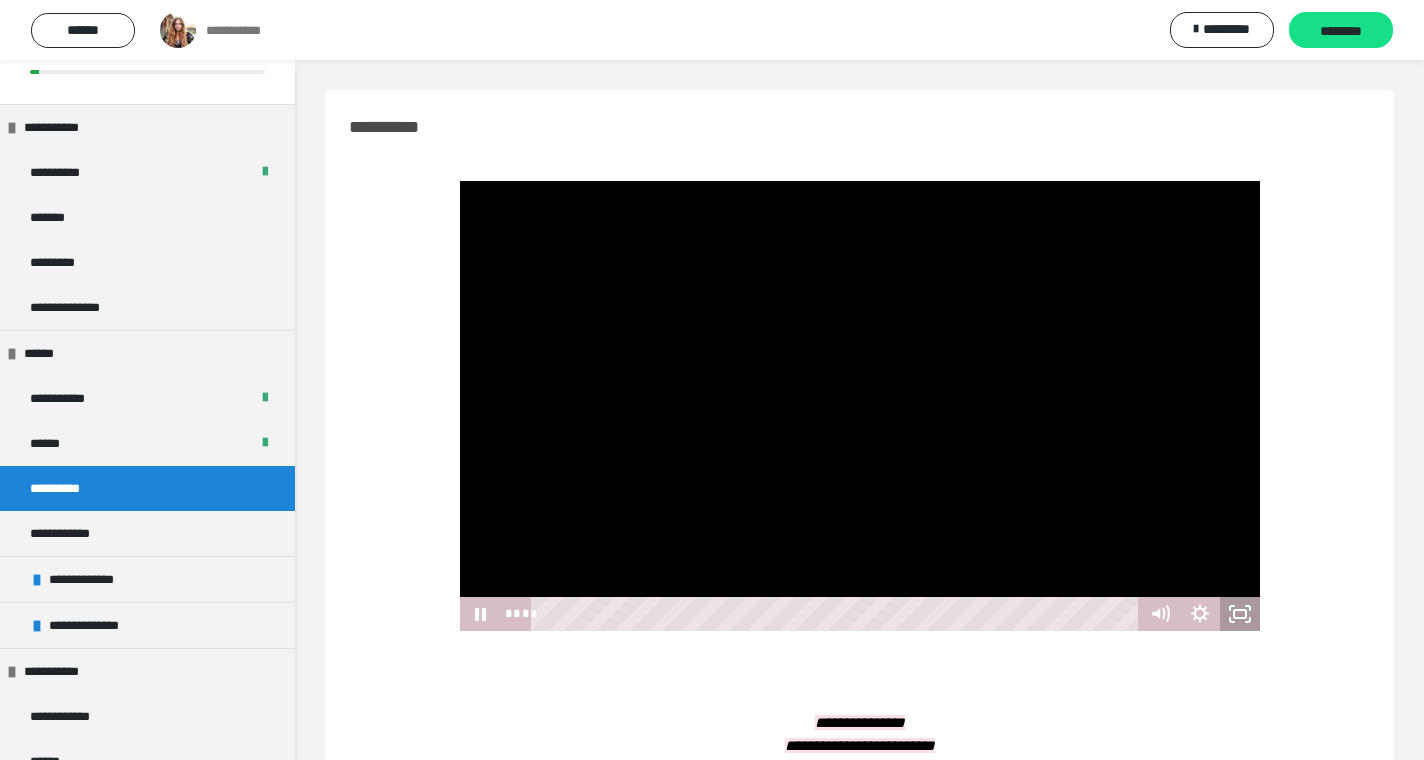 click 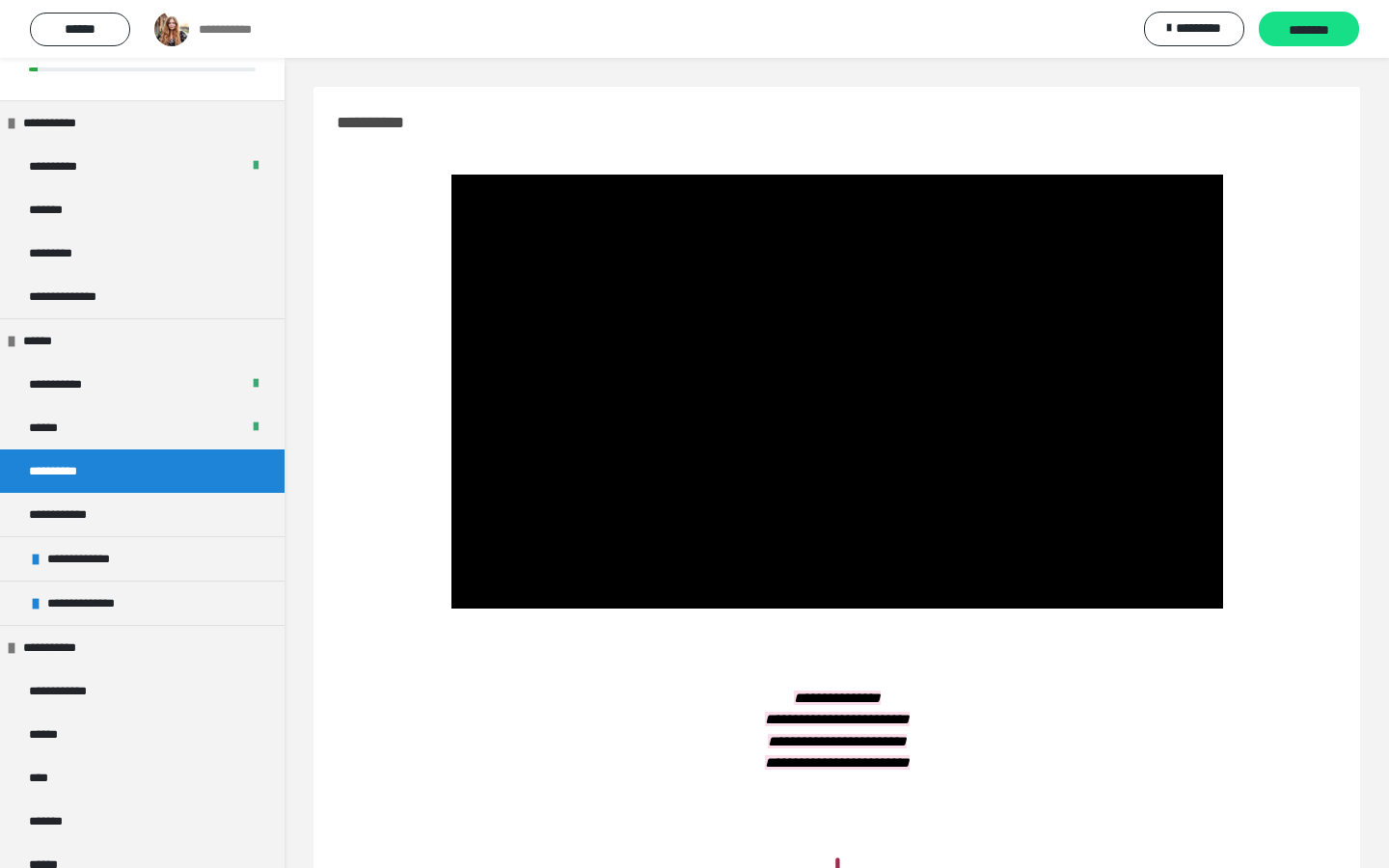 type 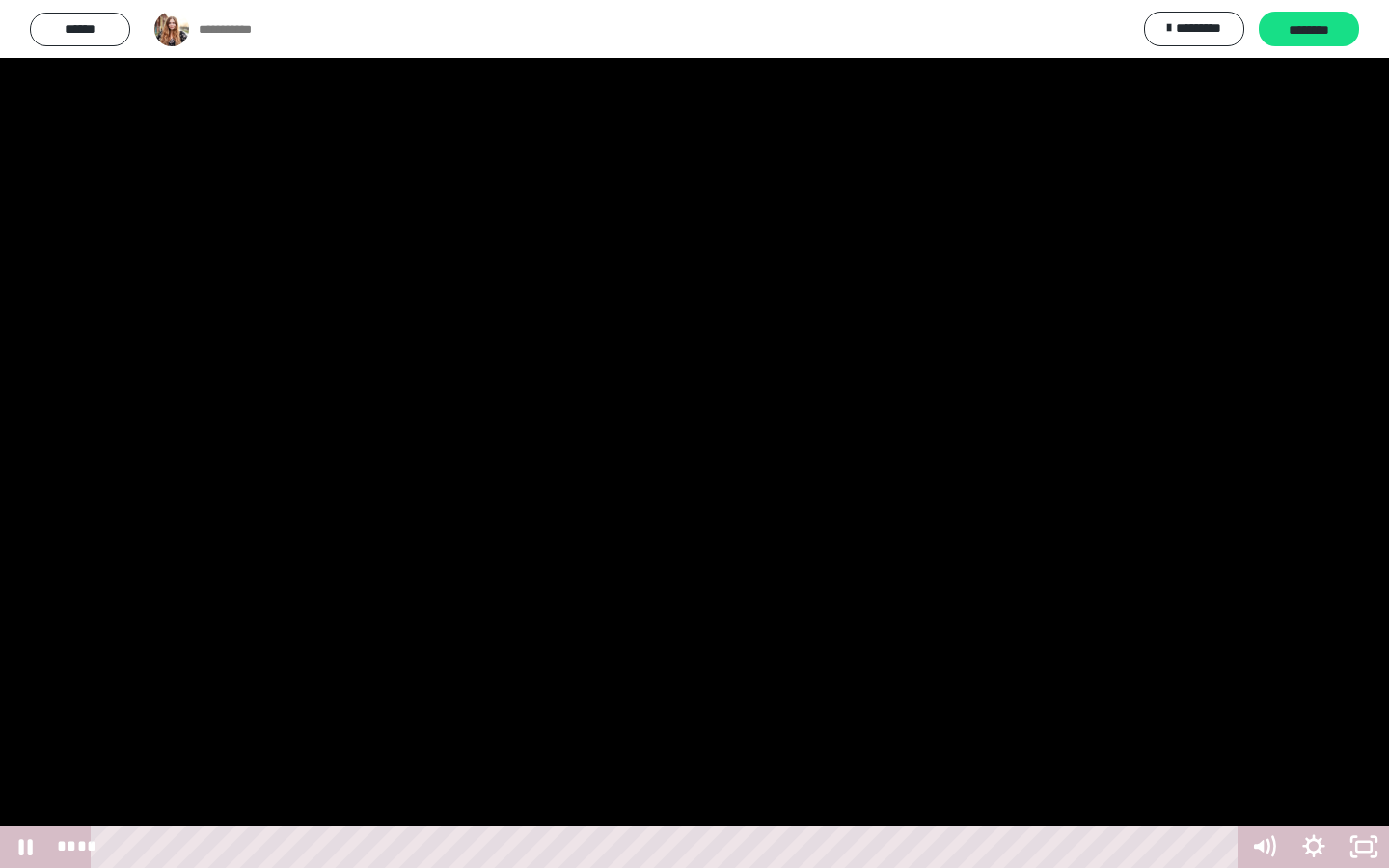 click at bounding box center [694, 434] 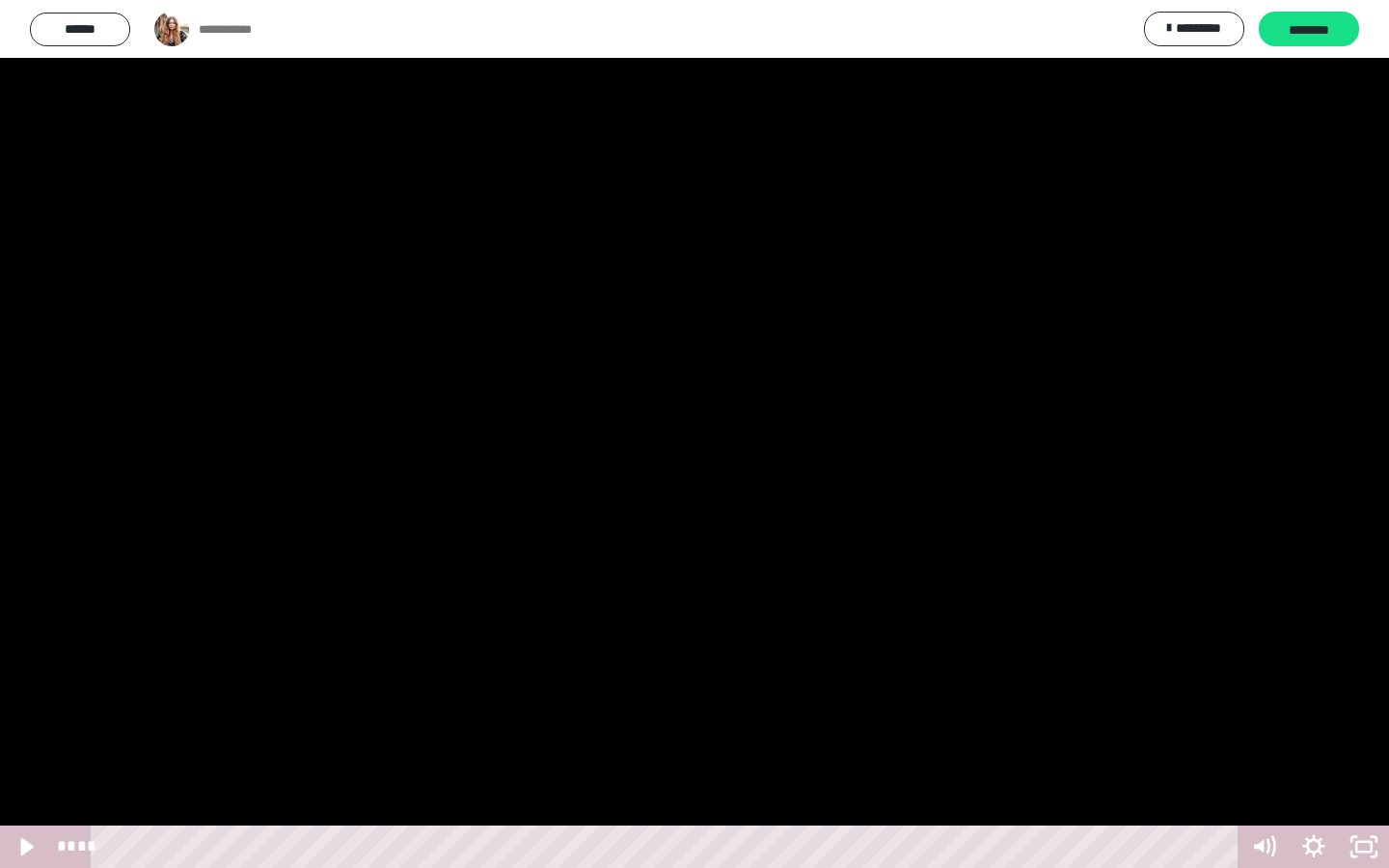 click at bounding box center [694, 434] 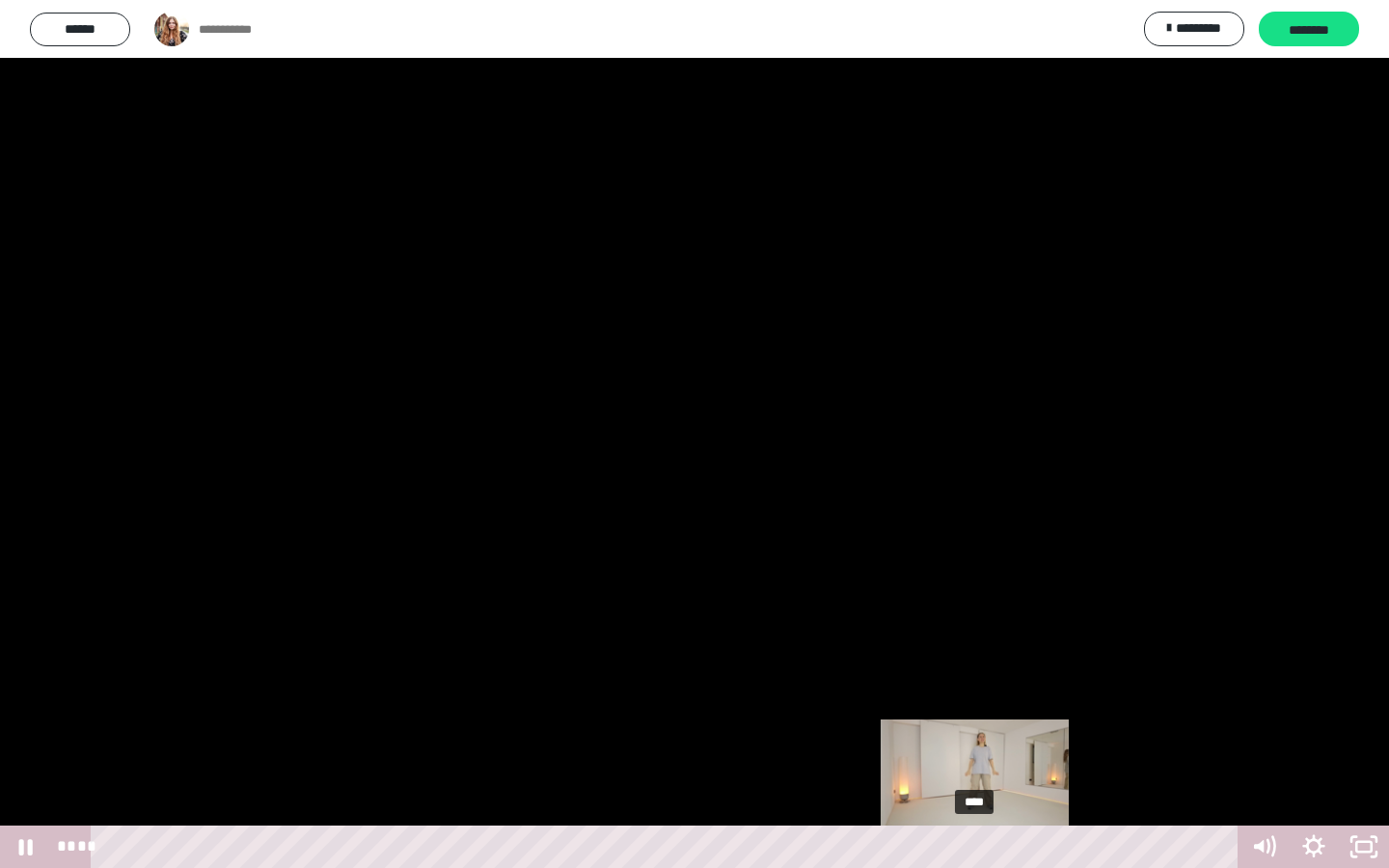click on "****" at bounding box center (667, 847) 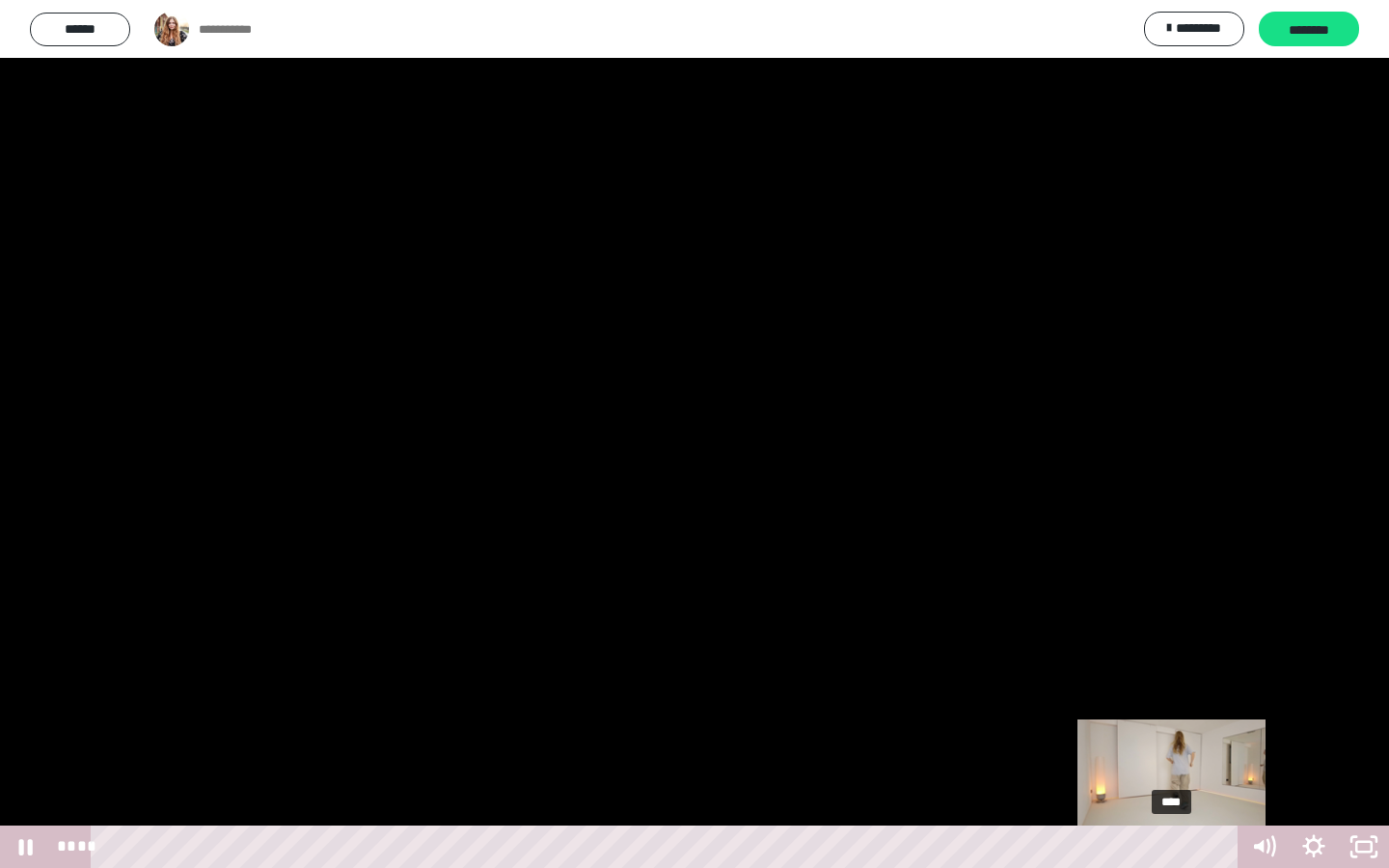 click on "****" at bounding box center [667, 847] 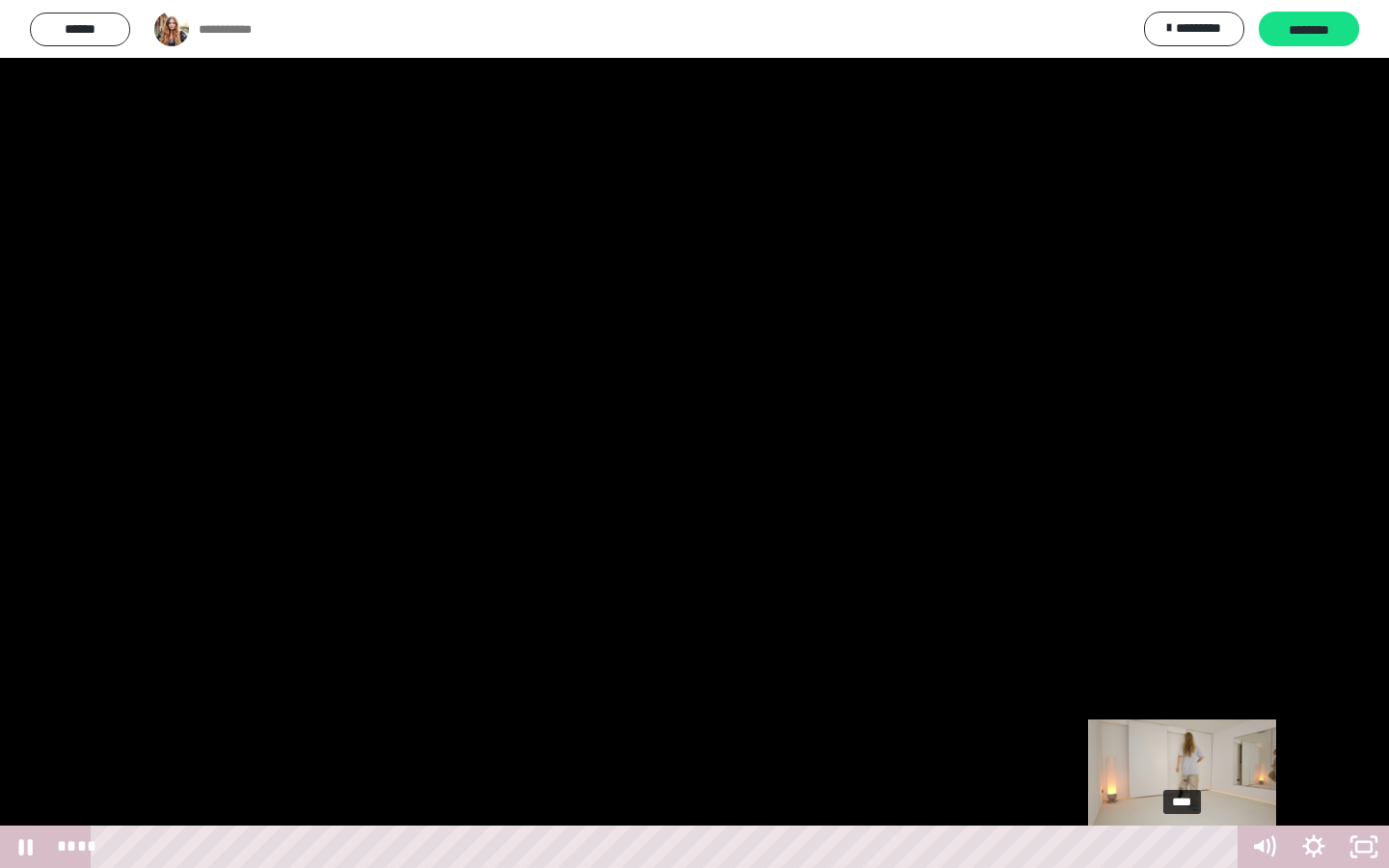 click on "****" at bounding box center (667, 847) 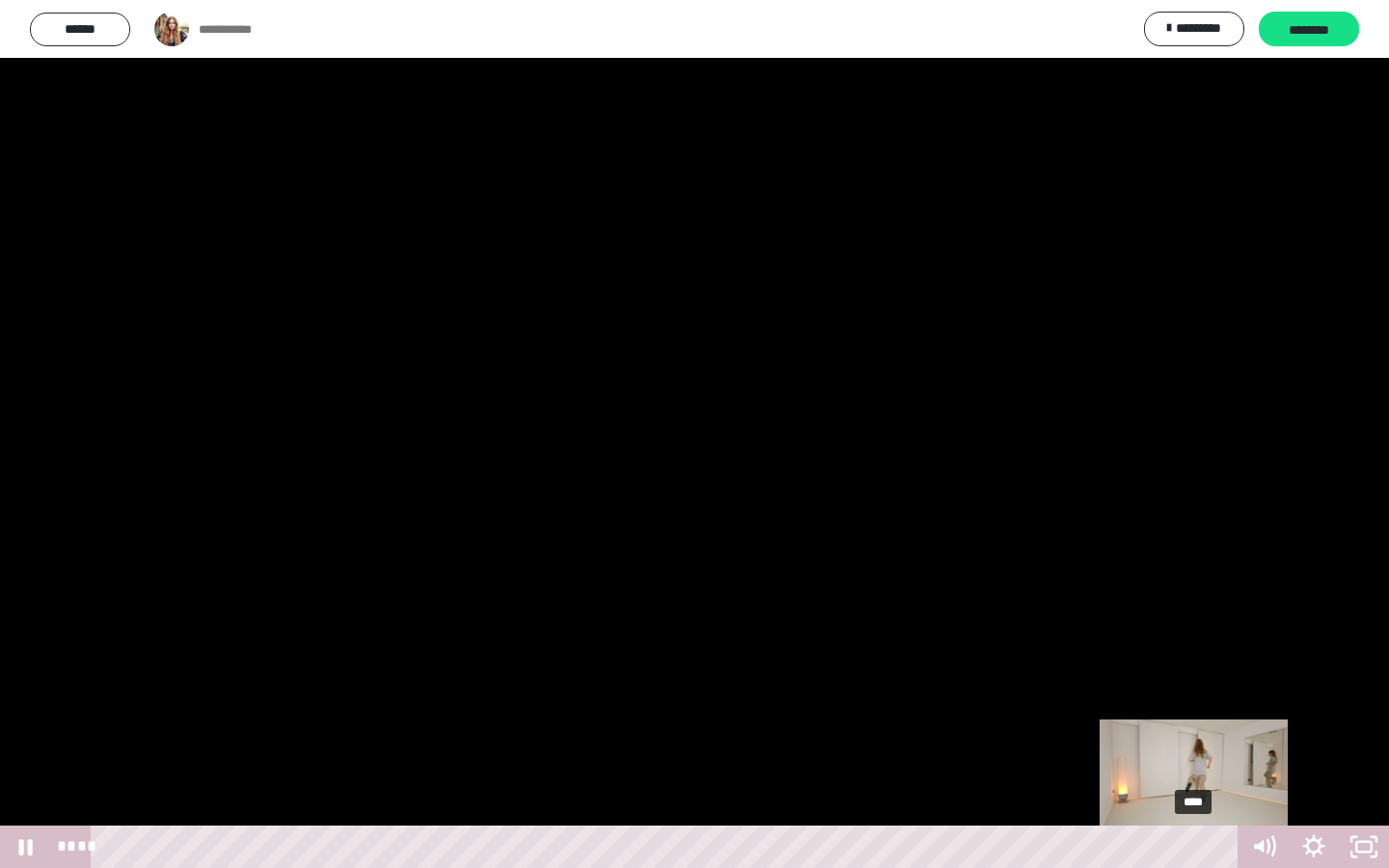 click at bounding box center [1191, 847] 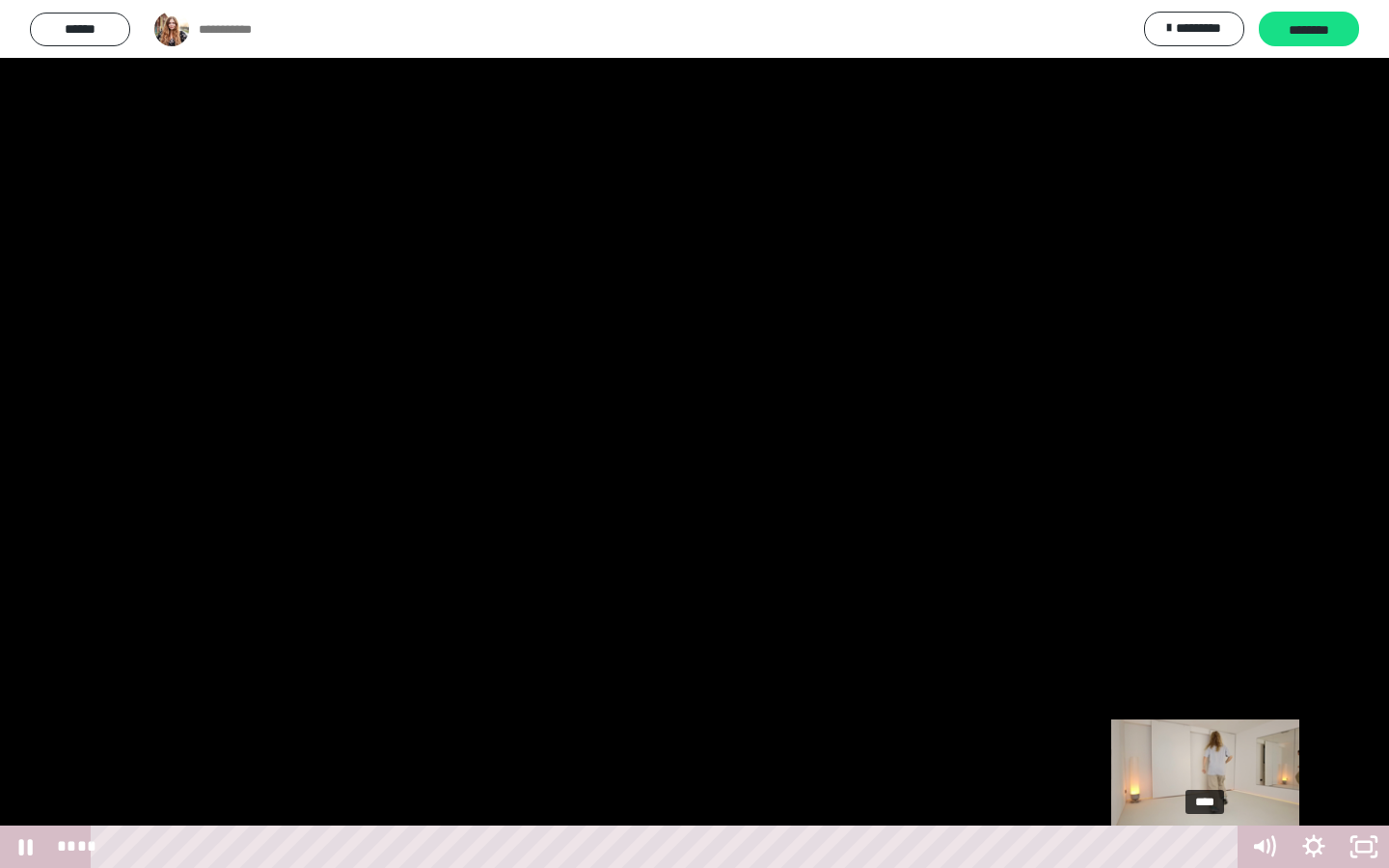 click on "****" at bounding box center (667, 847) 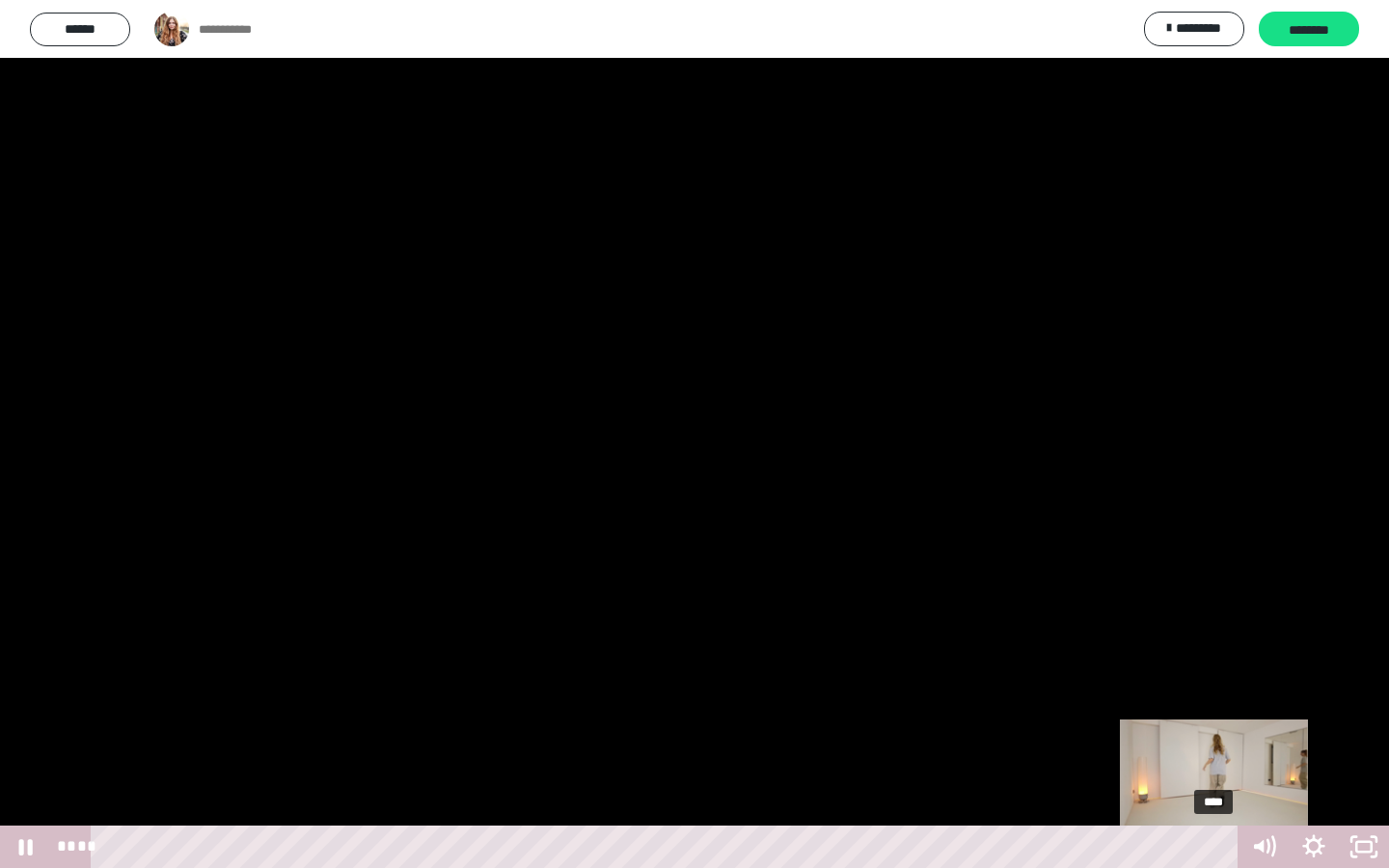 click on "****" at bounding box center (667, 847) 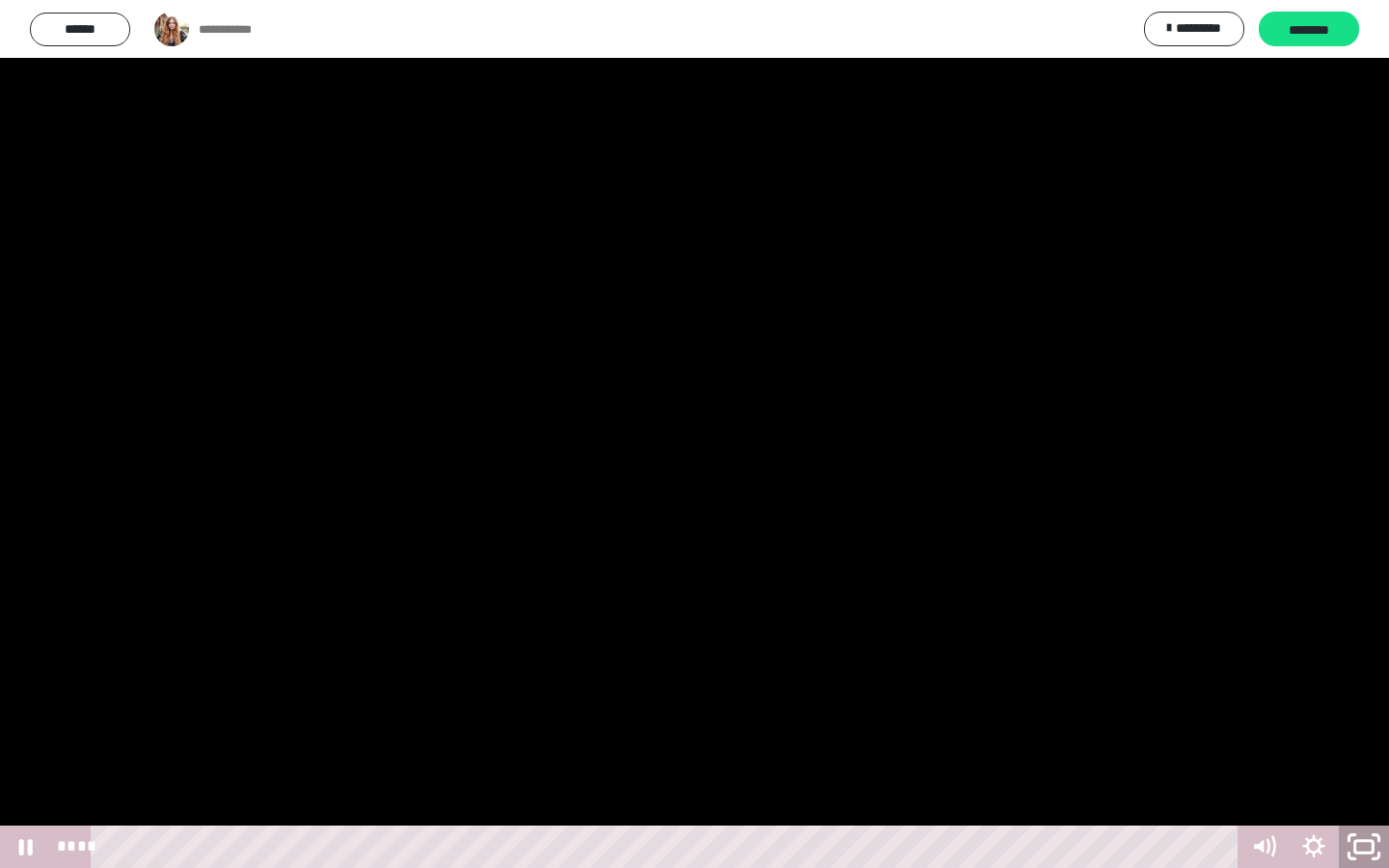 click 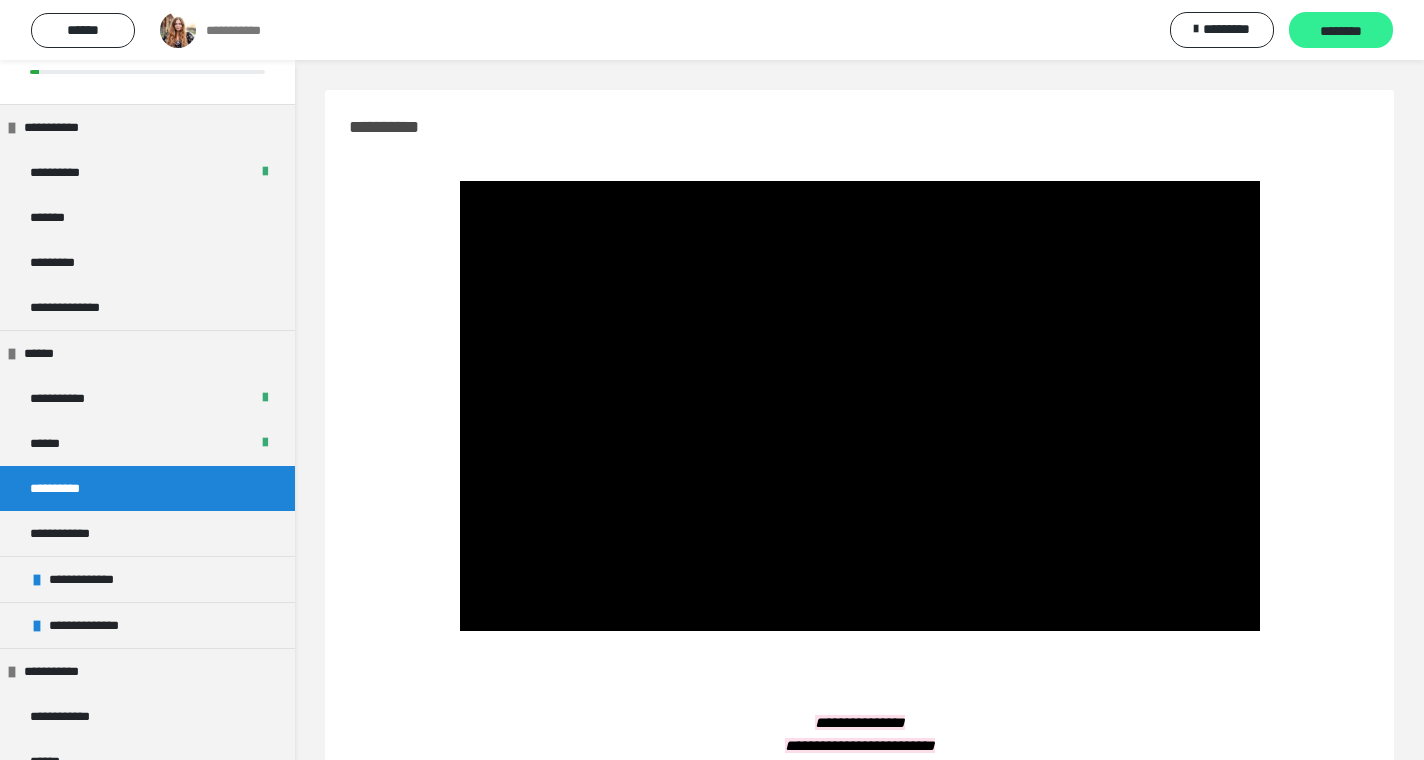 click on "********" at bounding box center [1341, 31] 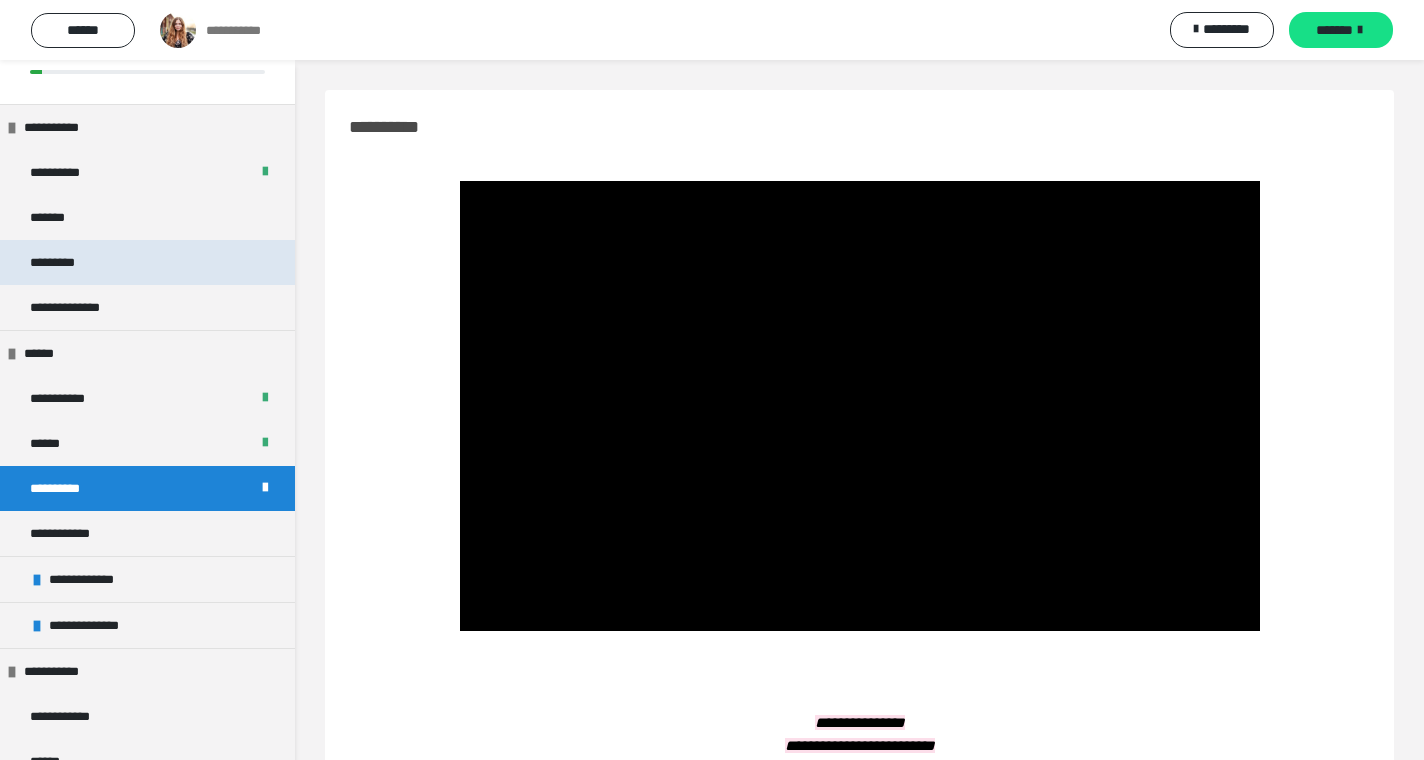click on "*********" at bounding box center (147, 262) 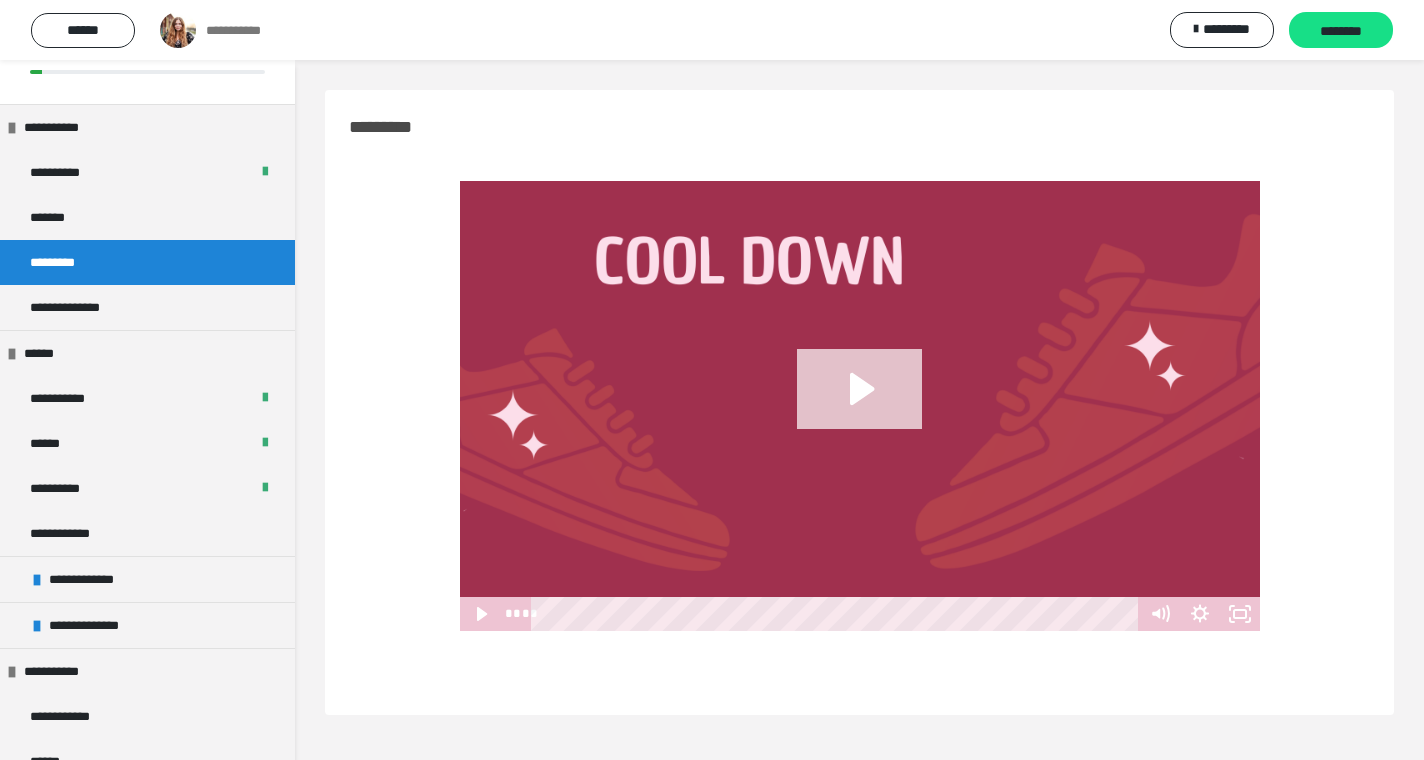 click 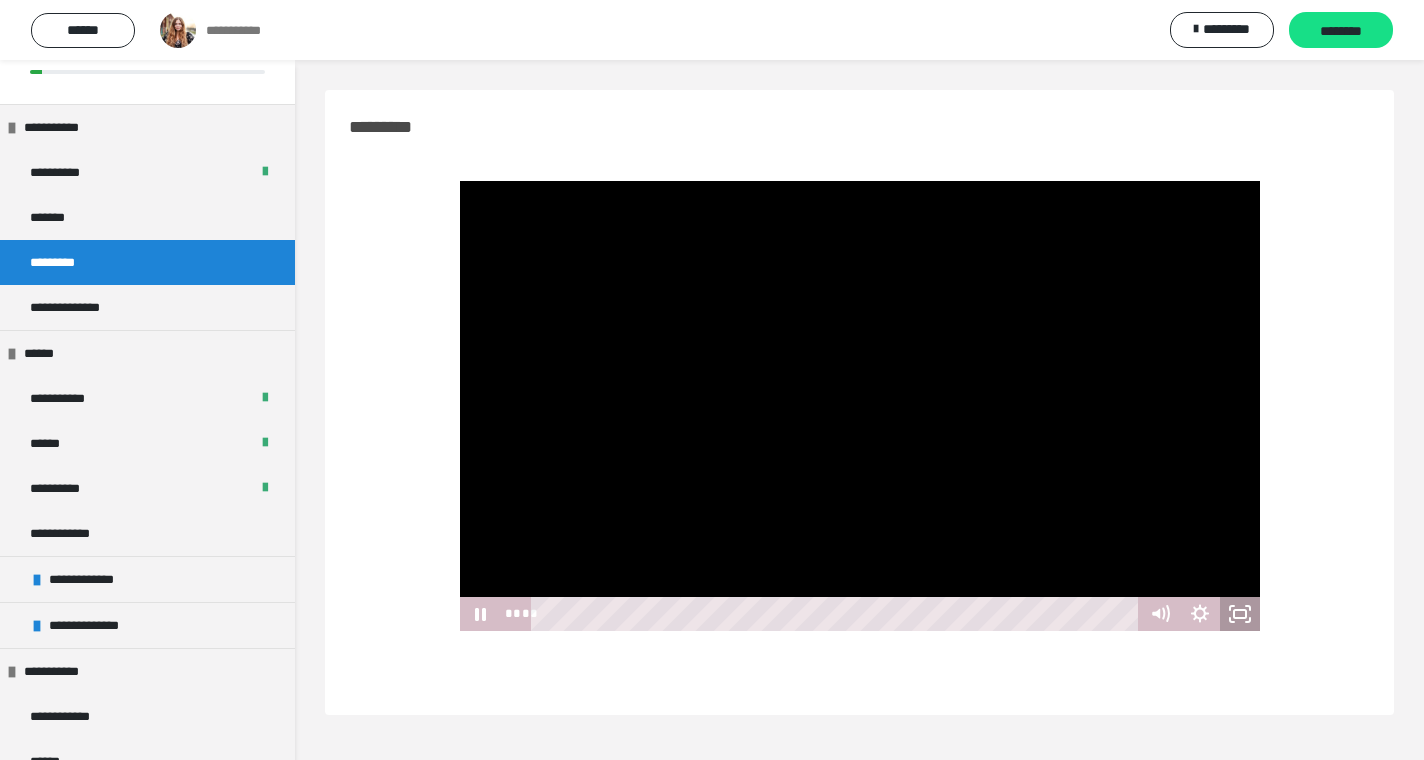 click 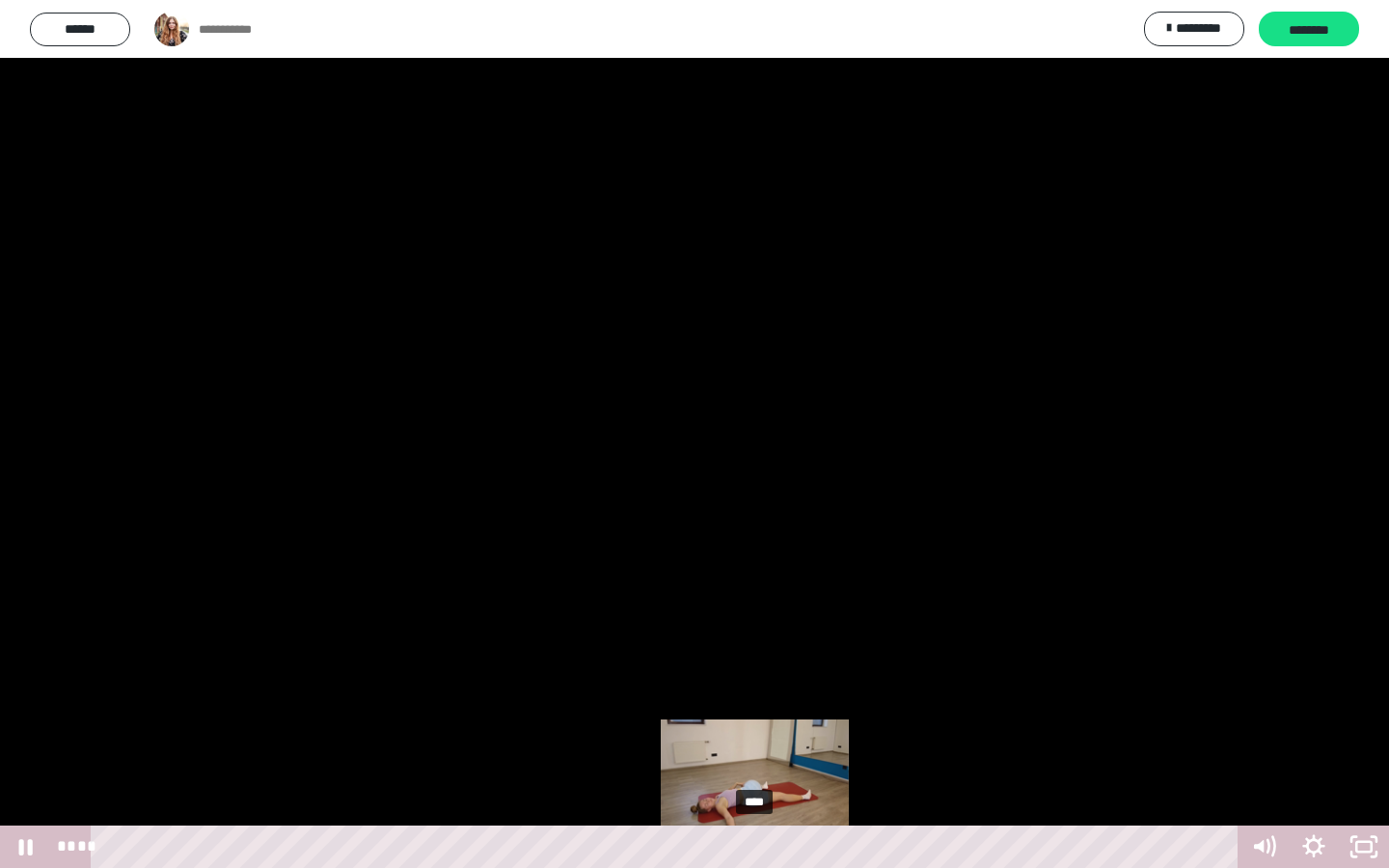 click on "****" at bounding box center (667, 847) 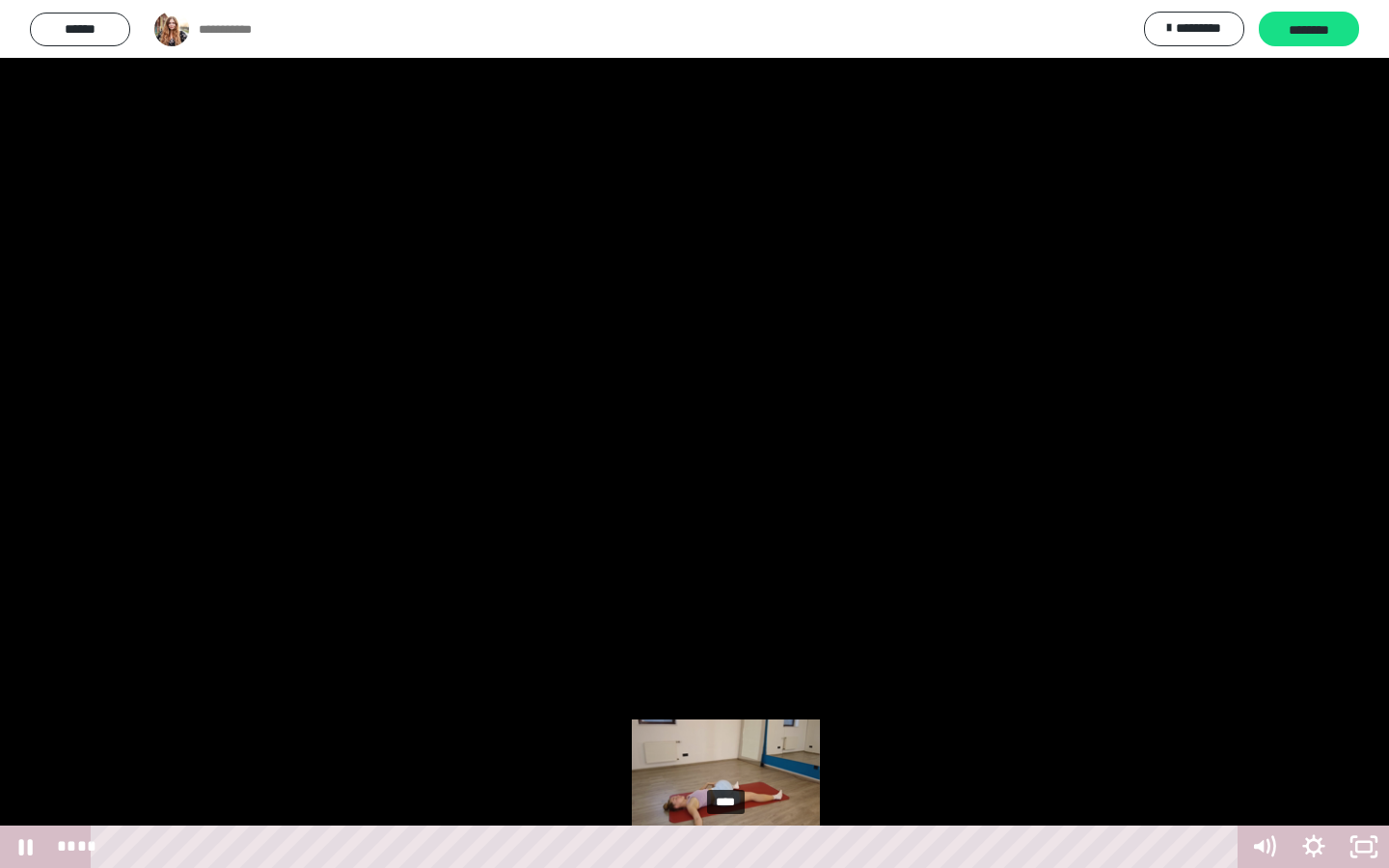click on "****" at bounding box center [667, 847] 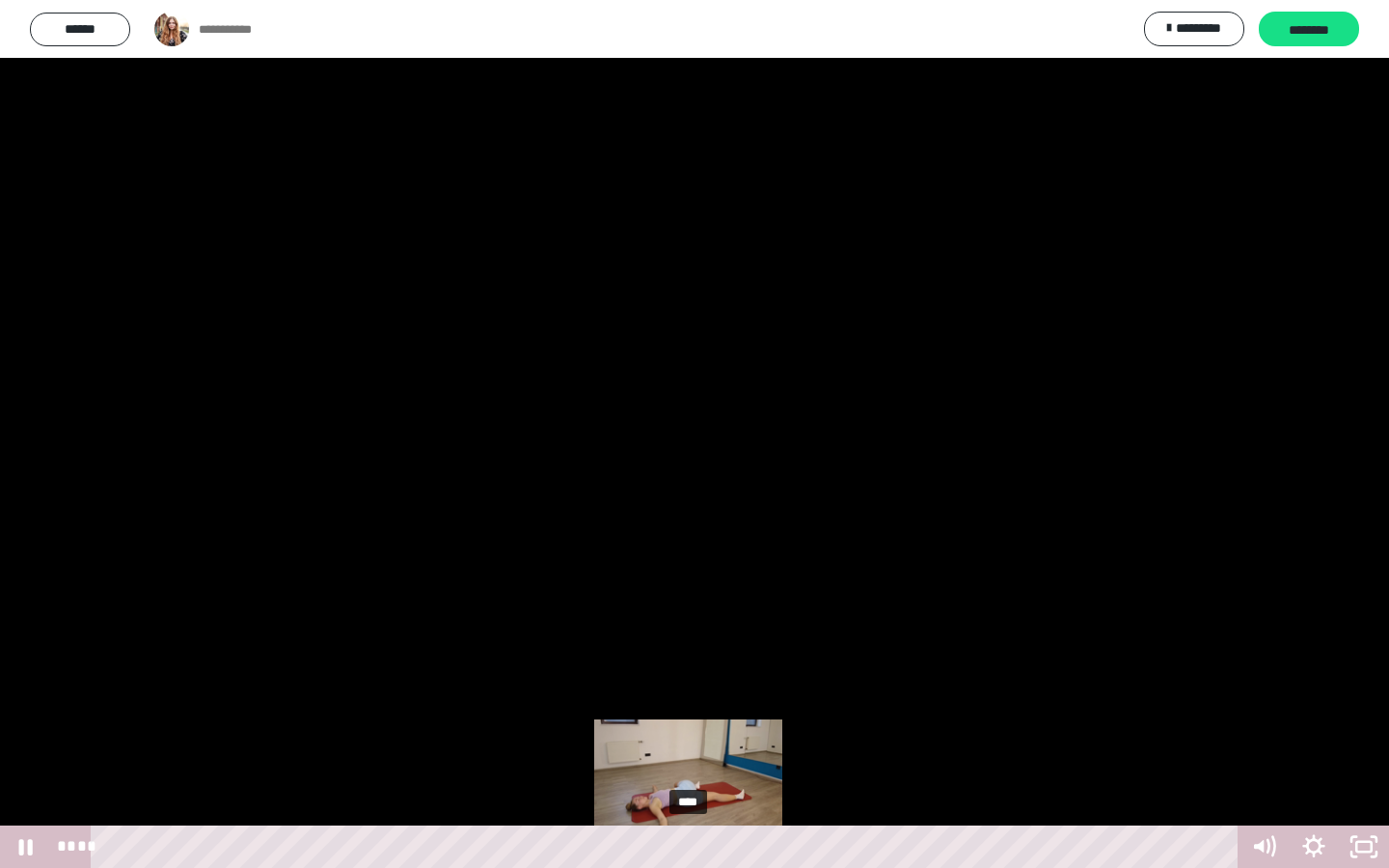 click on "****" at bounding box center (667, 847) 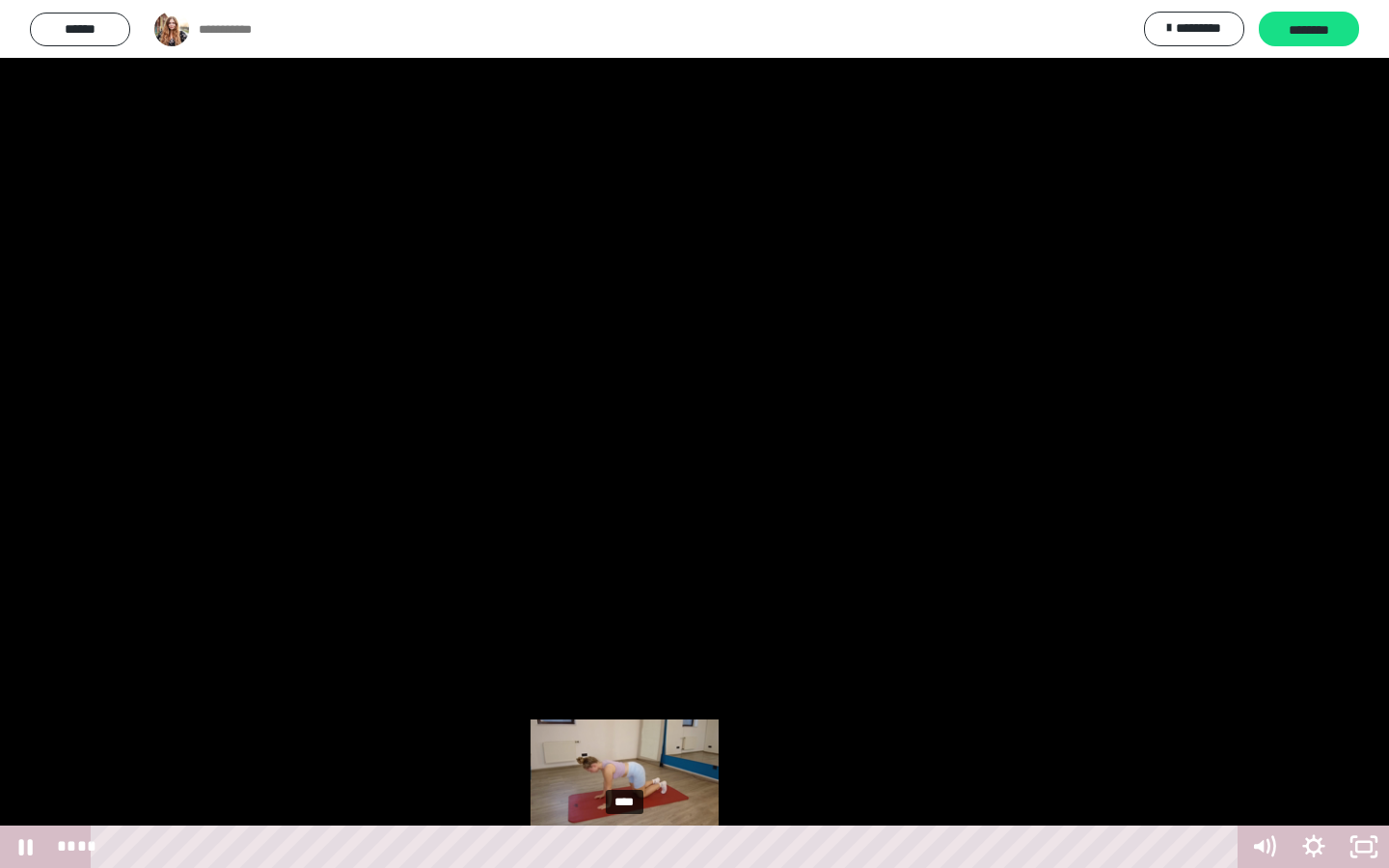 click on "****" at bounding box center (667, 847) 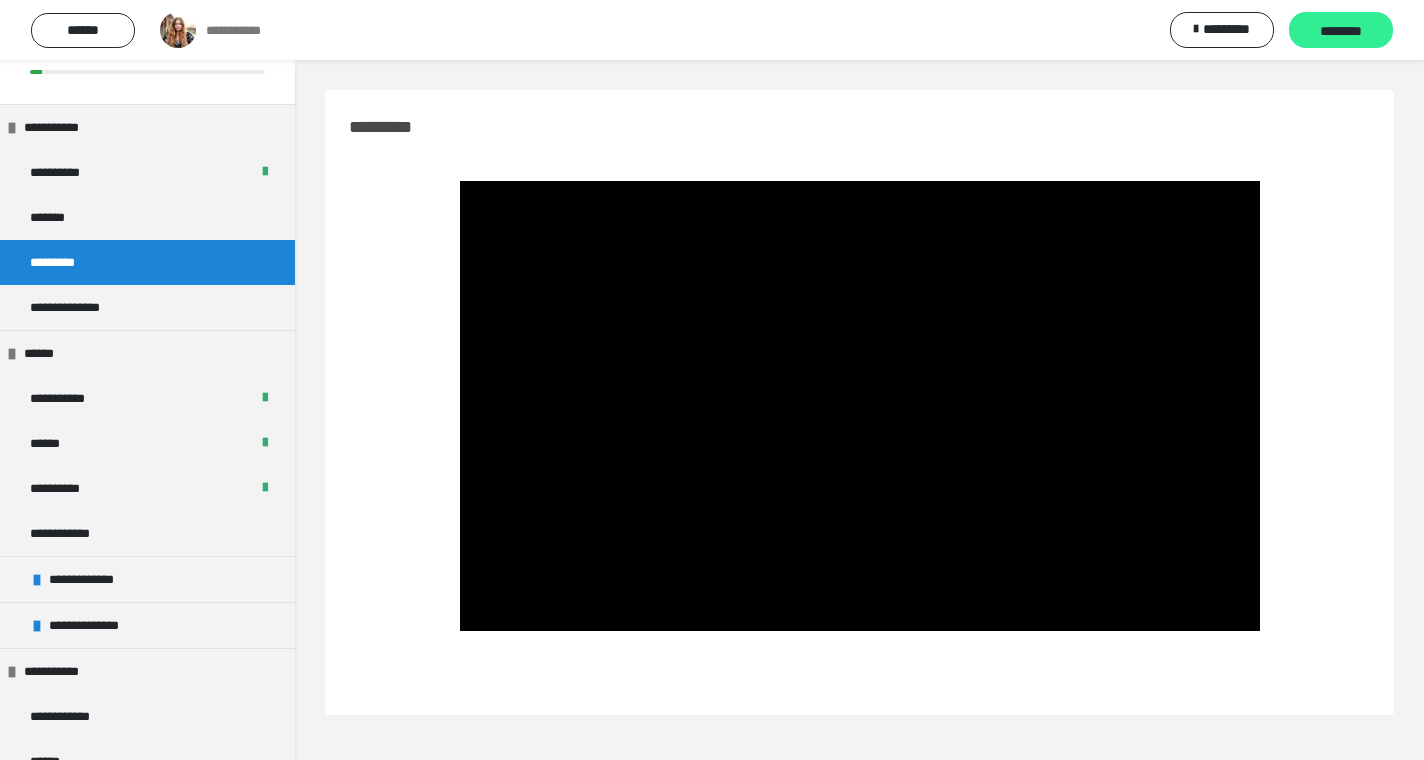 click on "********" at bounding box center (1341, 31) 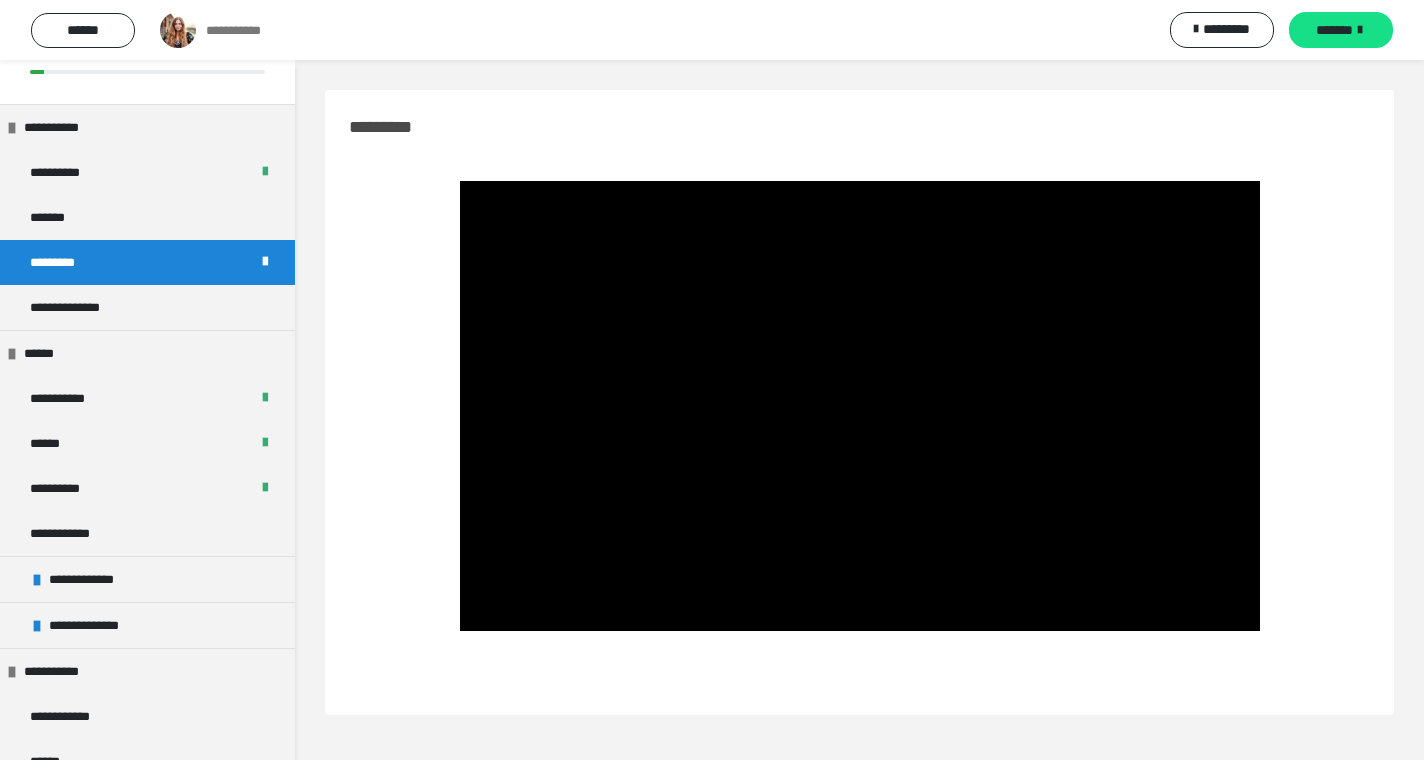 click at bounding box center [859, 406] 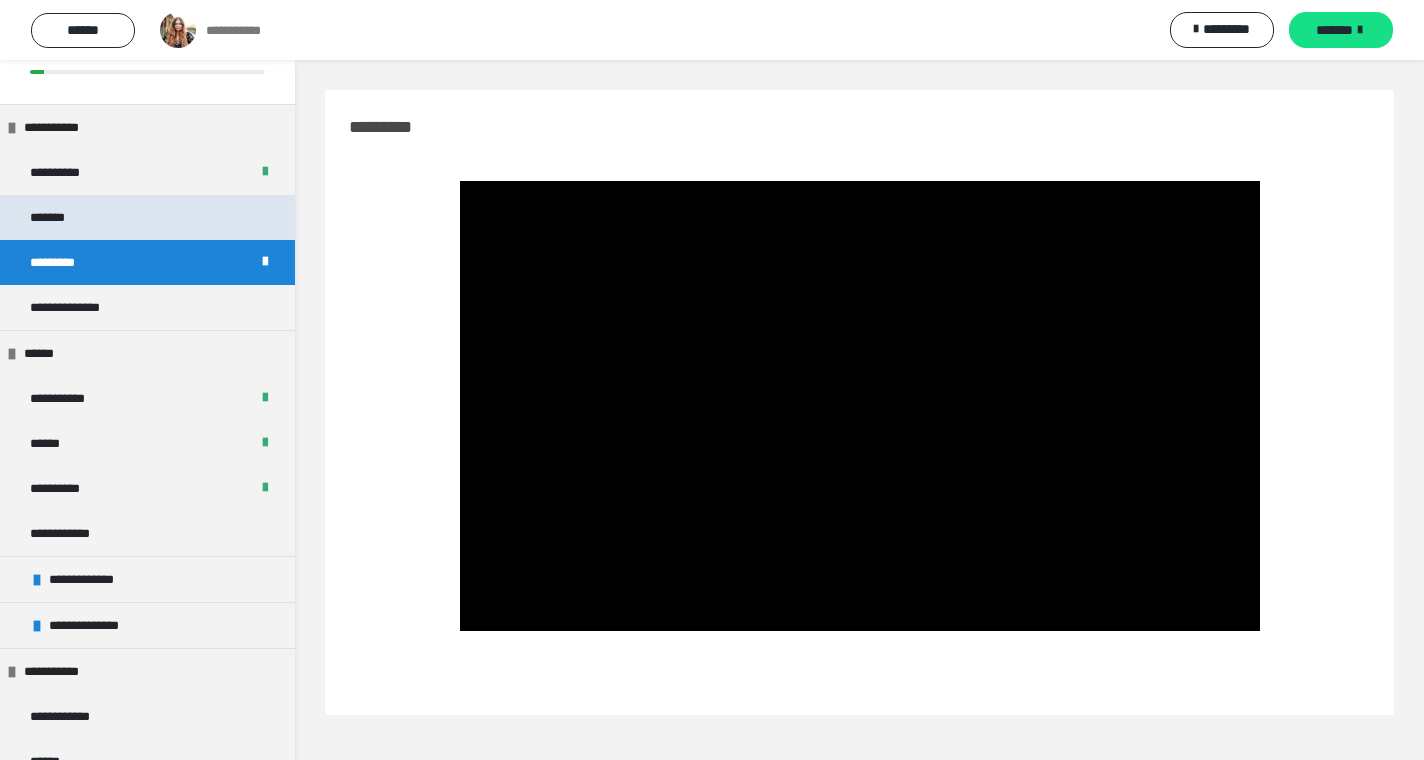 click on "*******" at bounding box center [147, 217] 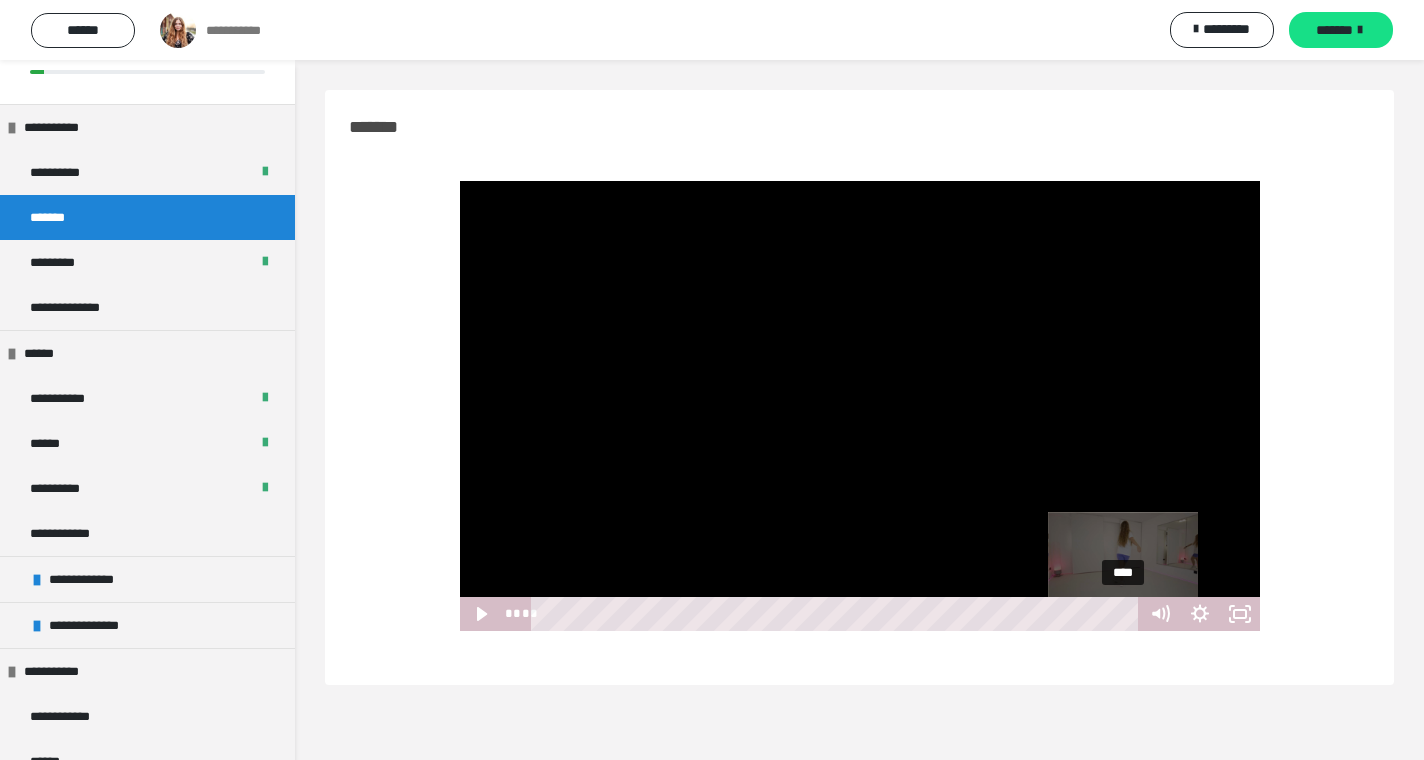 click on "****" at bounding box center (837, 614) 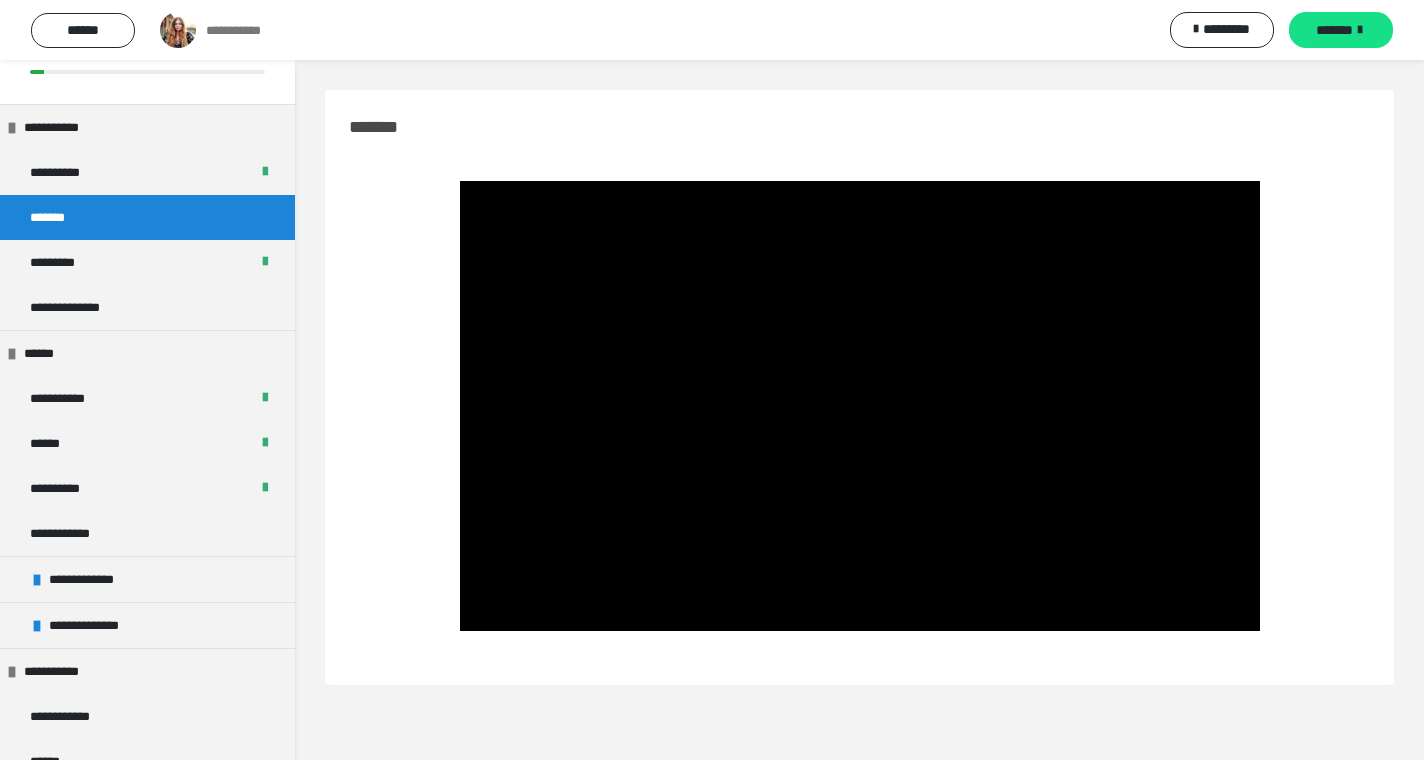 scroll, scrollTop: 0, scrollLeft: 0, axis: both 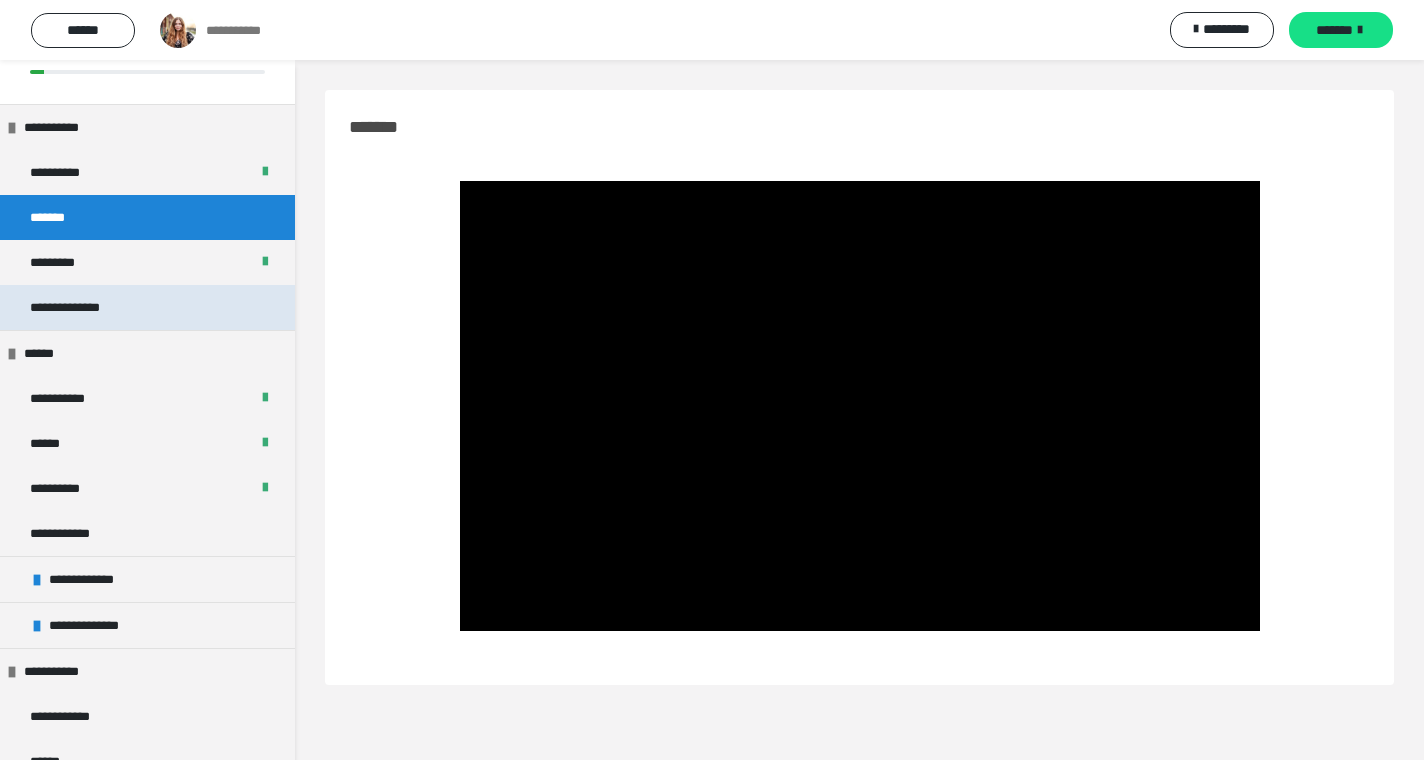 click on "**********" at bounding box center [147, 307] 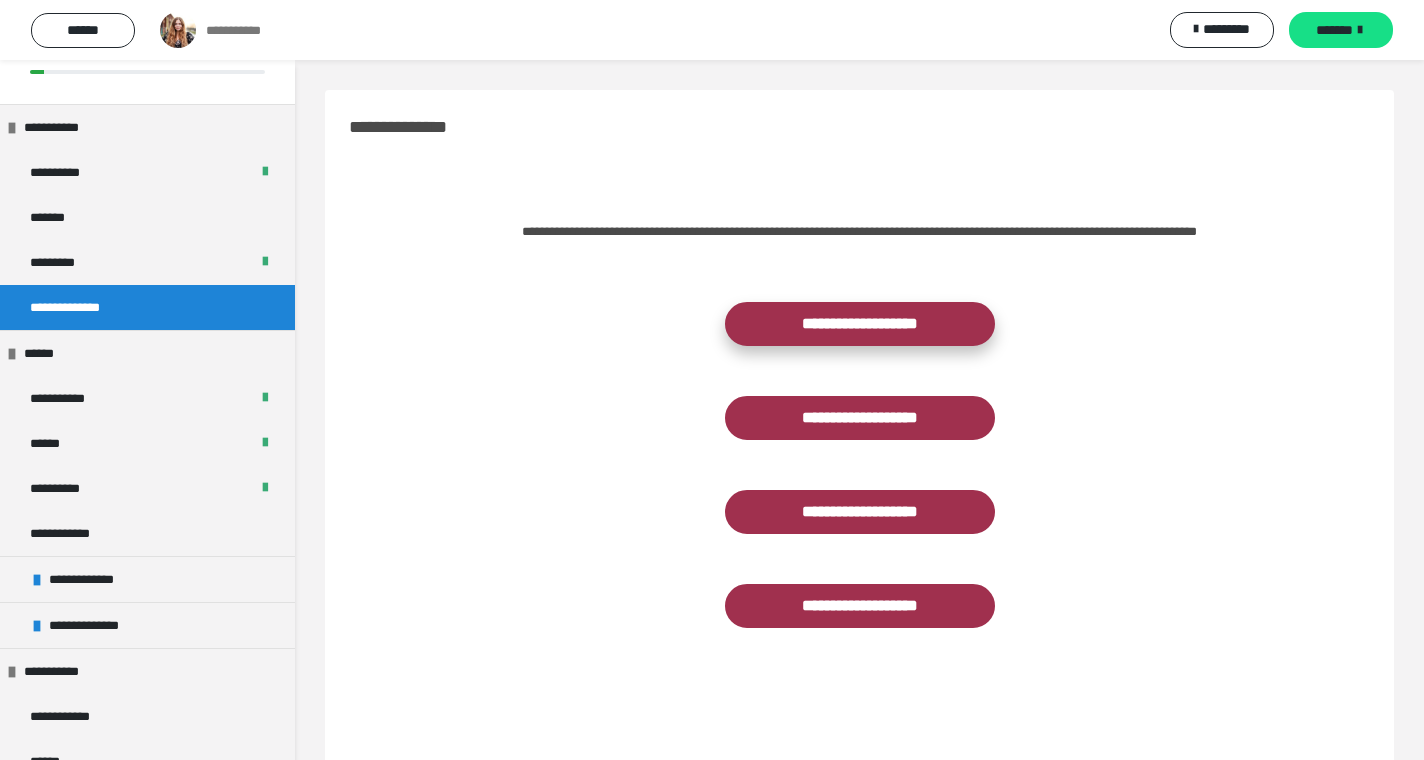 click on "**********" at bounding box center (860, 324) 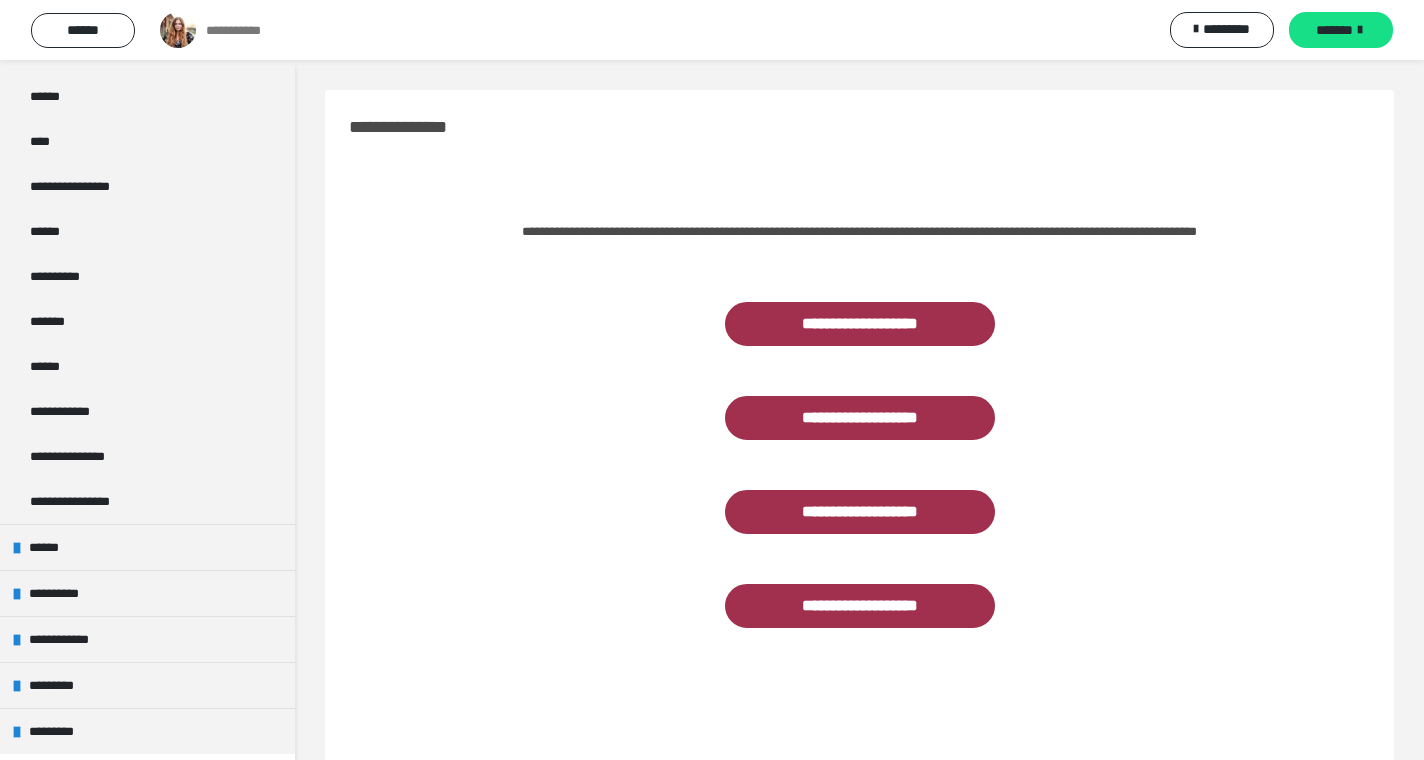 scroll, scrollTop: 872, scrollLeft: 0, axis: vertical 